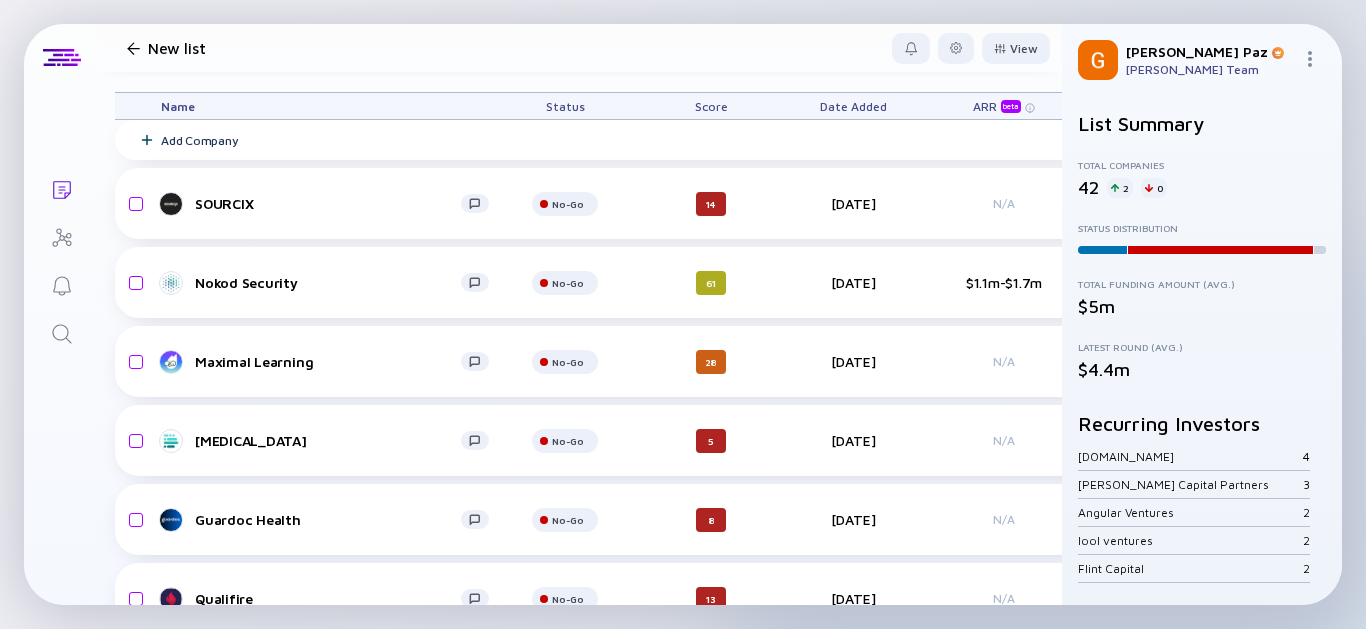 scroll, scrollTop: 0, scrollLeft: 0, axis: both 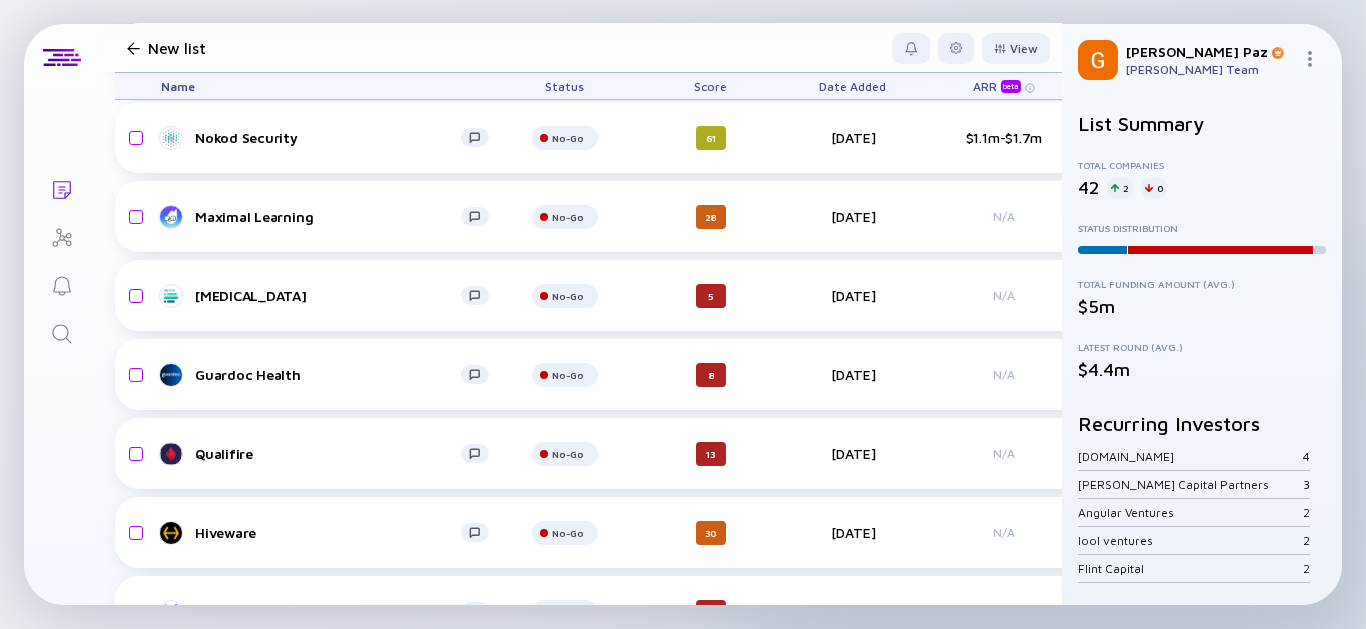 click 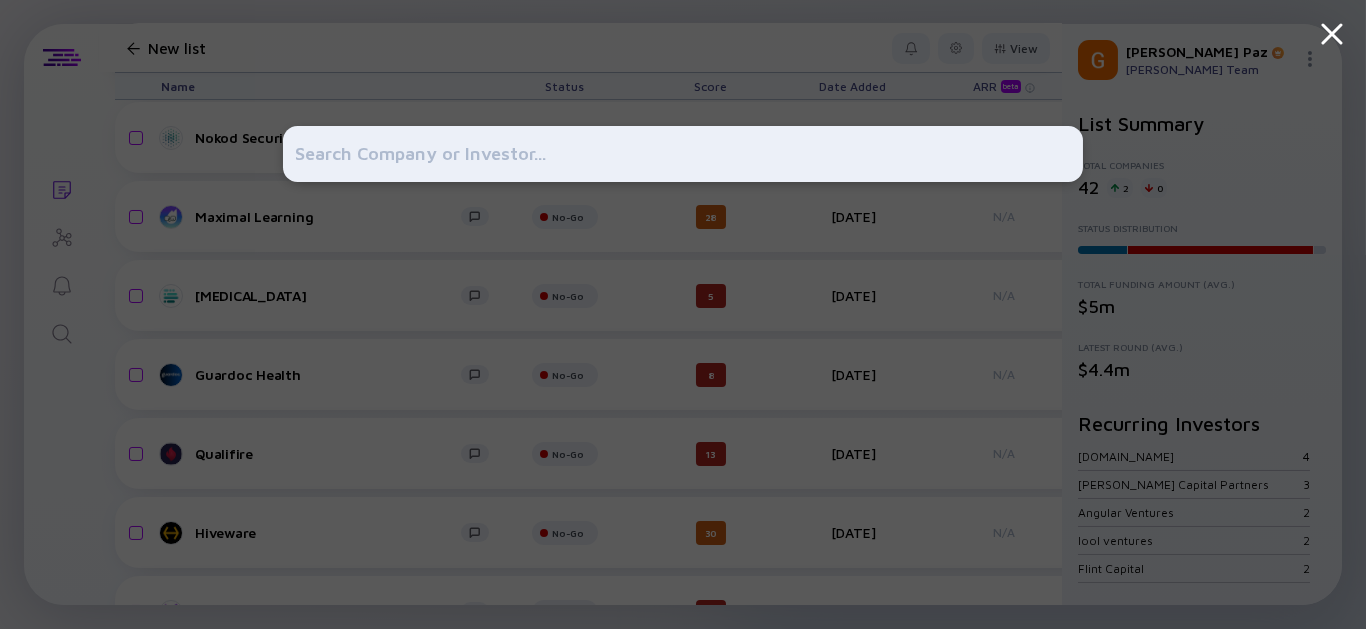 type on "ק" 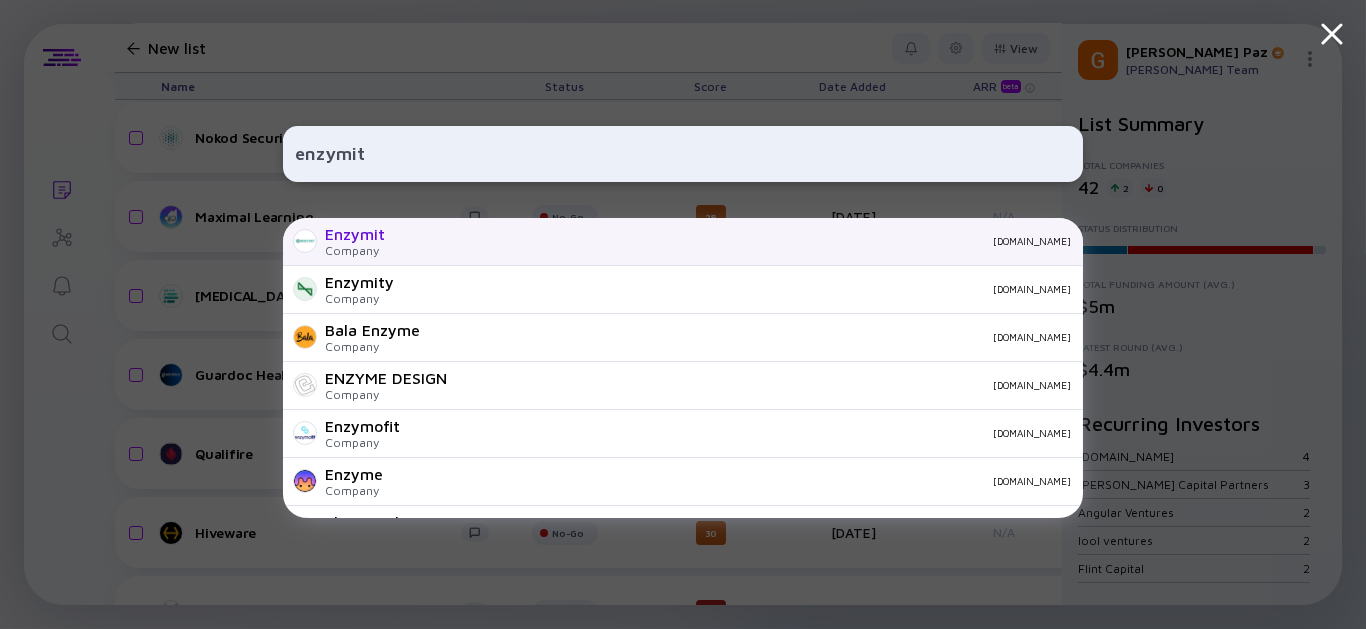 type on "enzymit" 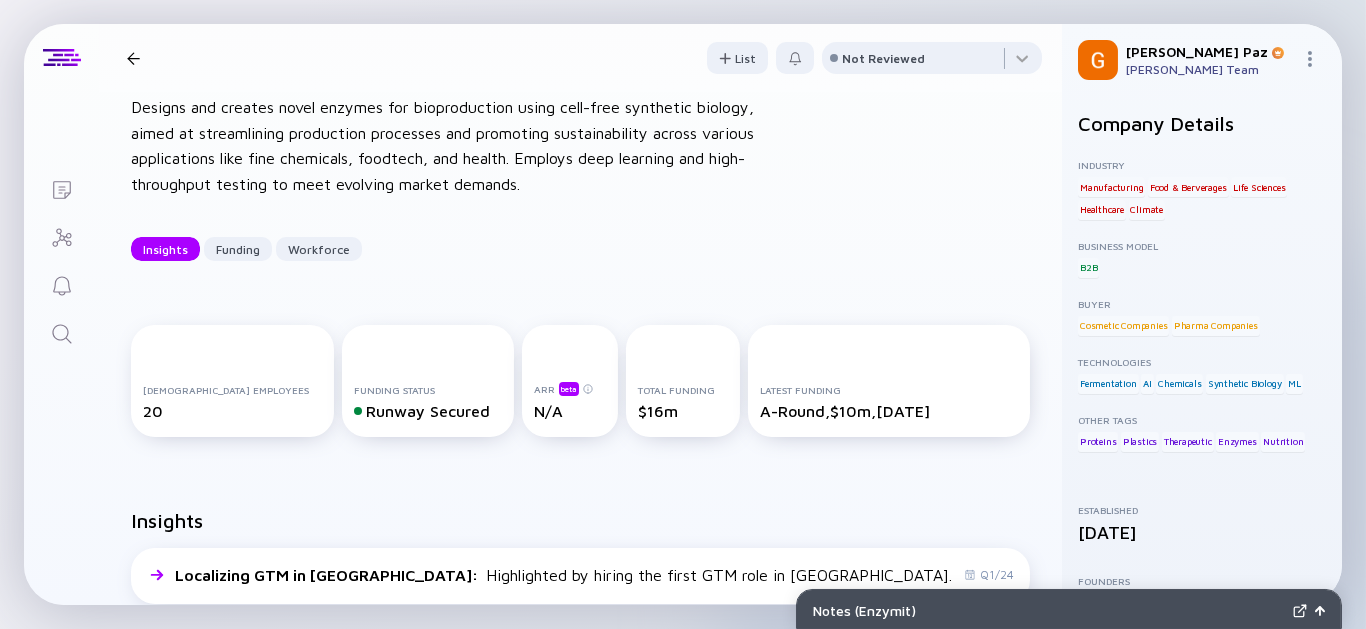 scroll, scrollTop: 0, scrollLeft: 0, axis: both 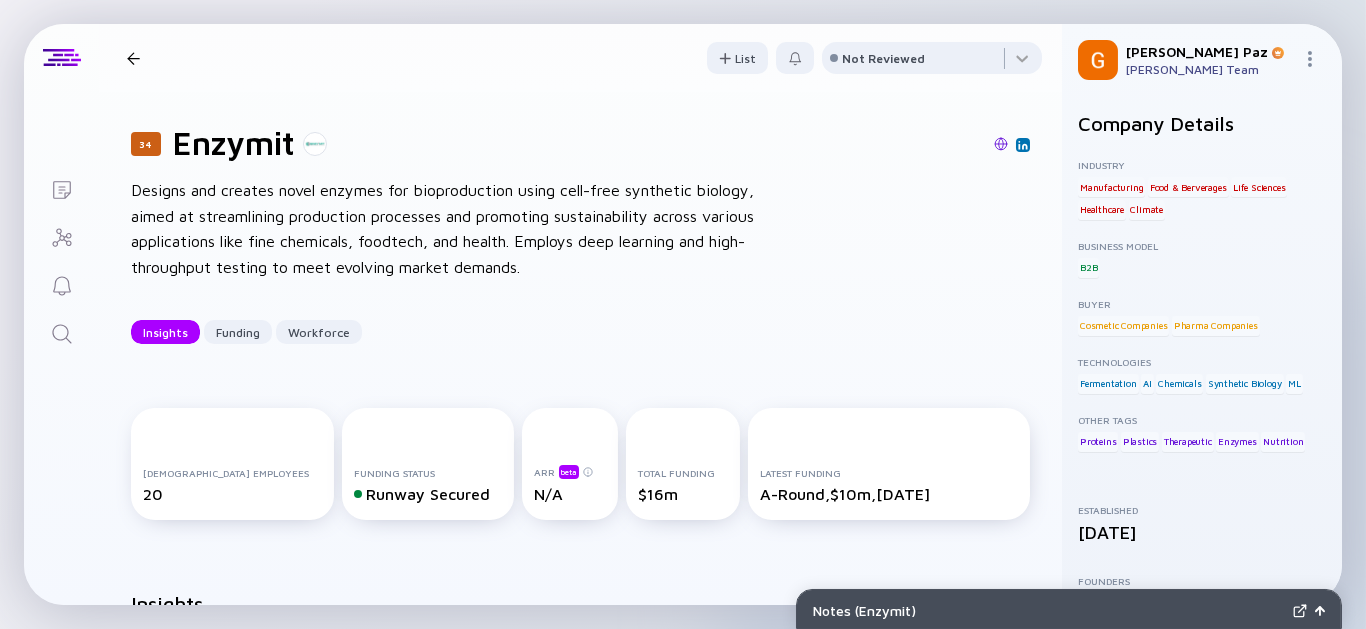 click at bounding box center [1001, 144] 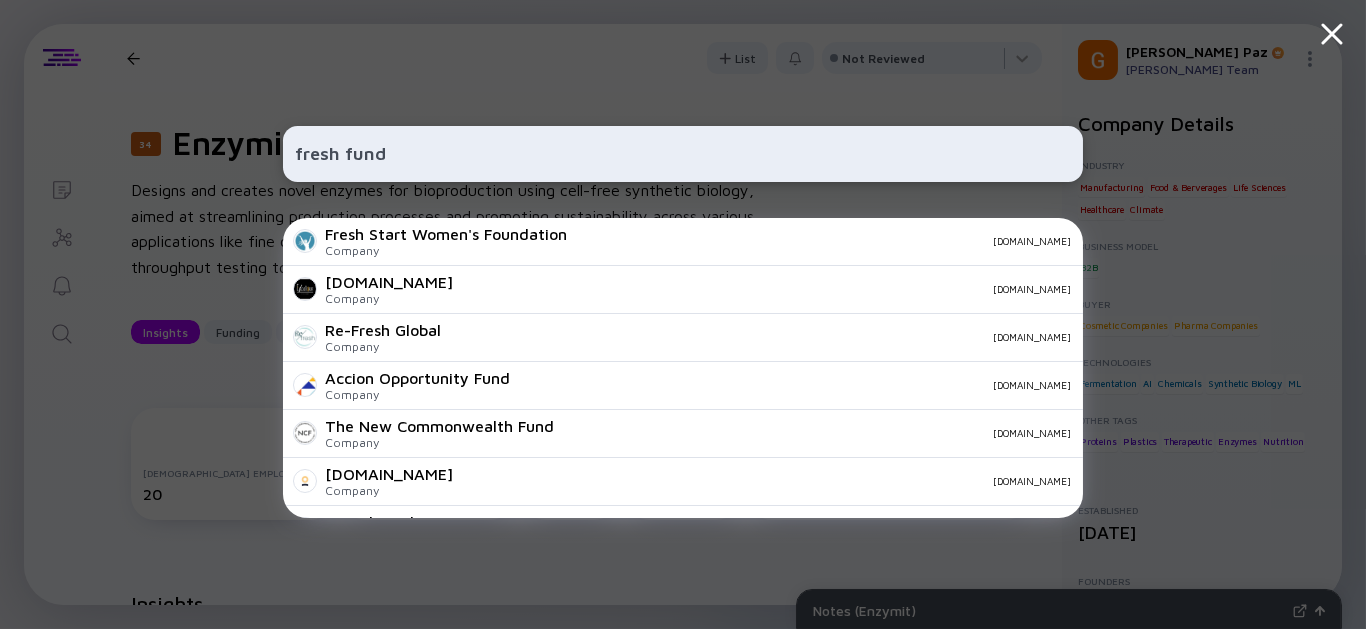 click on "fresh fund" at bounding box center [683, 154] 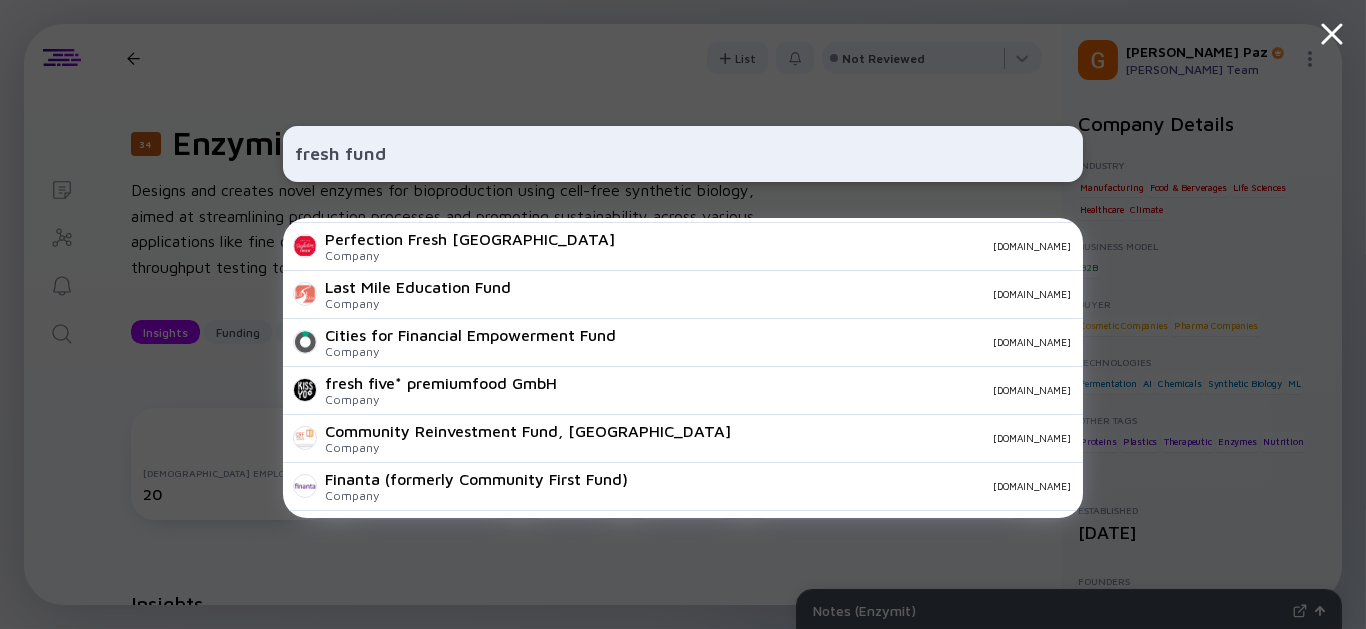 scroll, scrollTop: 110, scrollLeft: 0, axis: vertical 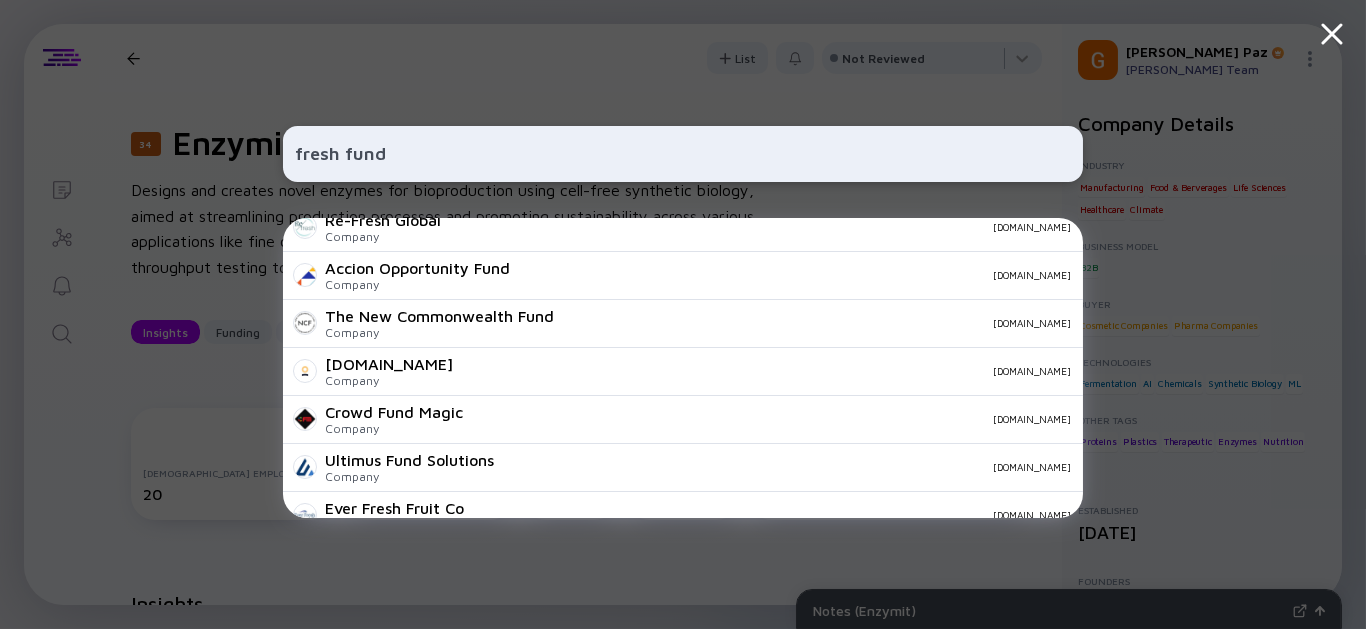 drag, startPoint x: 433, startPoint y: 152, endPoint x: -381, endPoint y: 130, distance: 814.29724 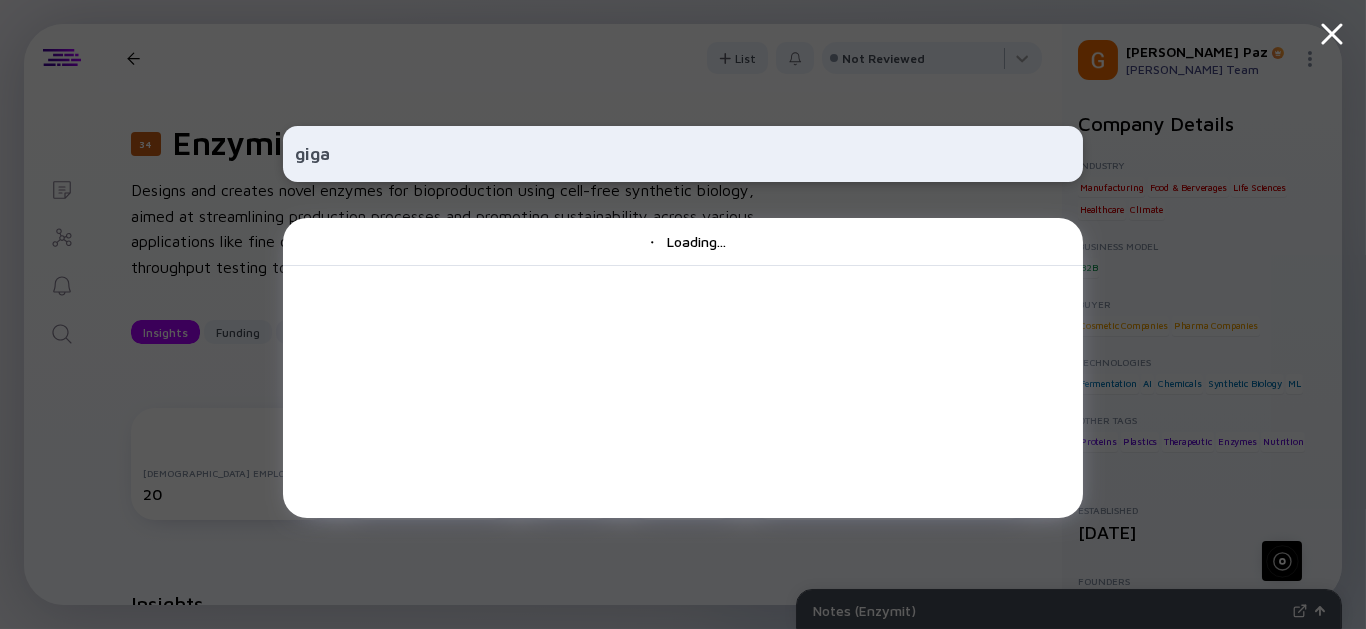 scroll, scrollTop: 0, scrollLeft: 0, axis: both 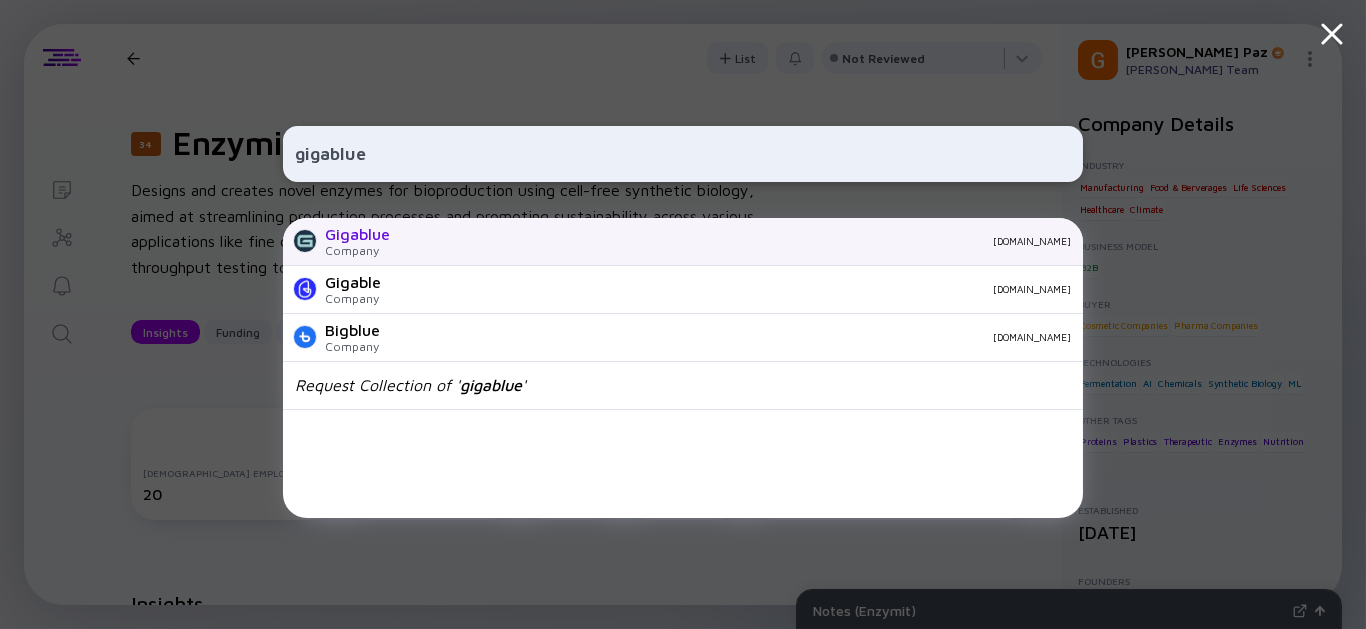 type on "gigablue" 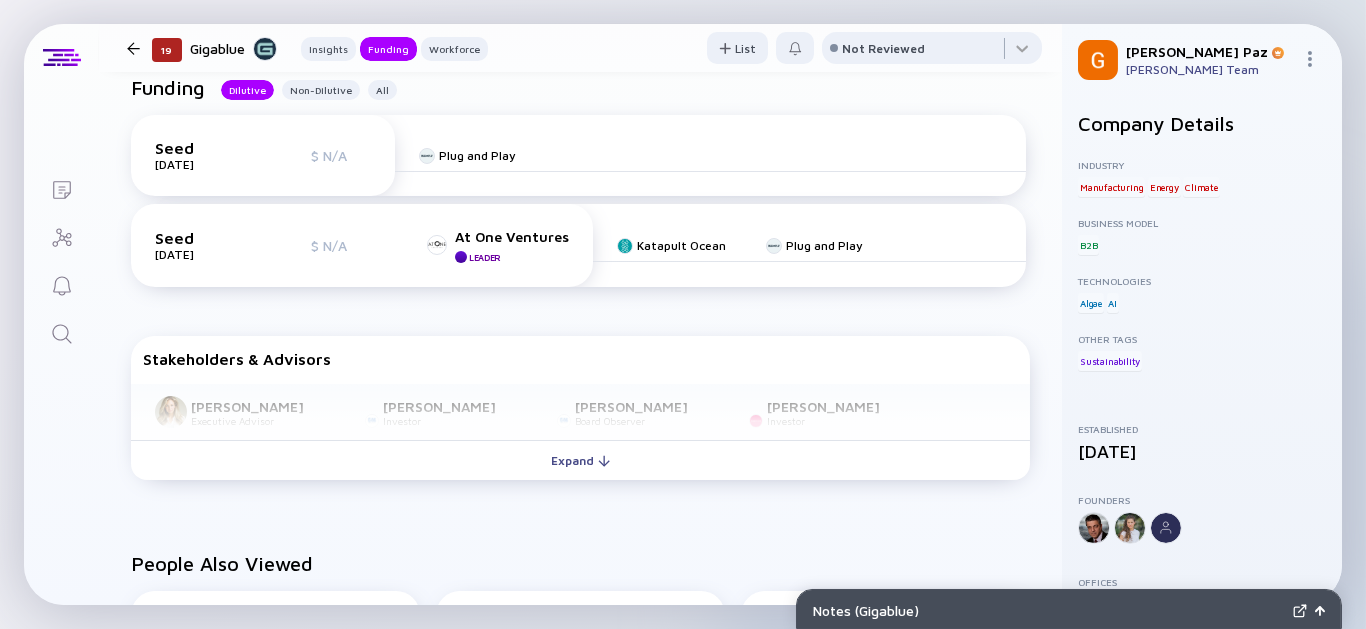 scroll, scrollTop: 667, scrollLeft: 0, axis: vertical 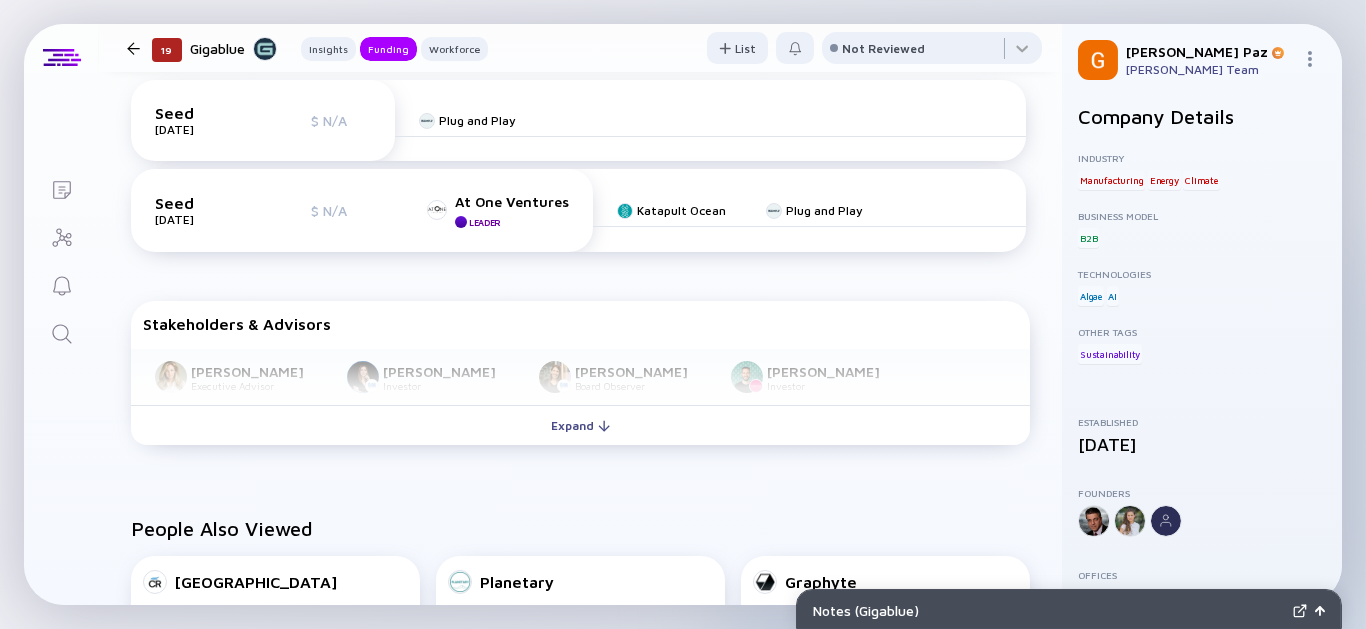 click at bounding box center [1166, 521] 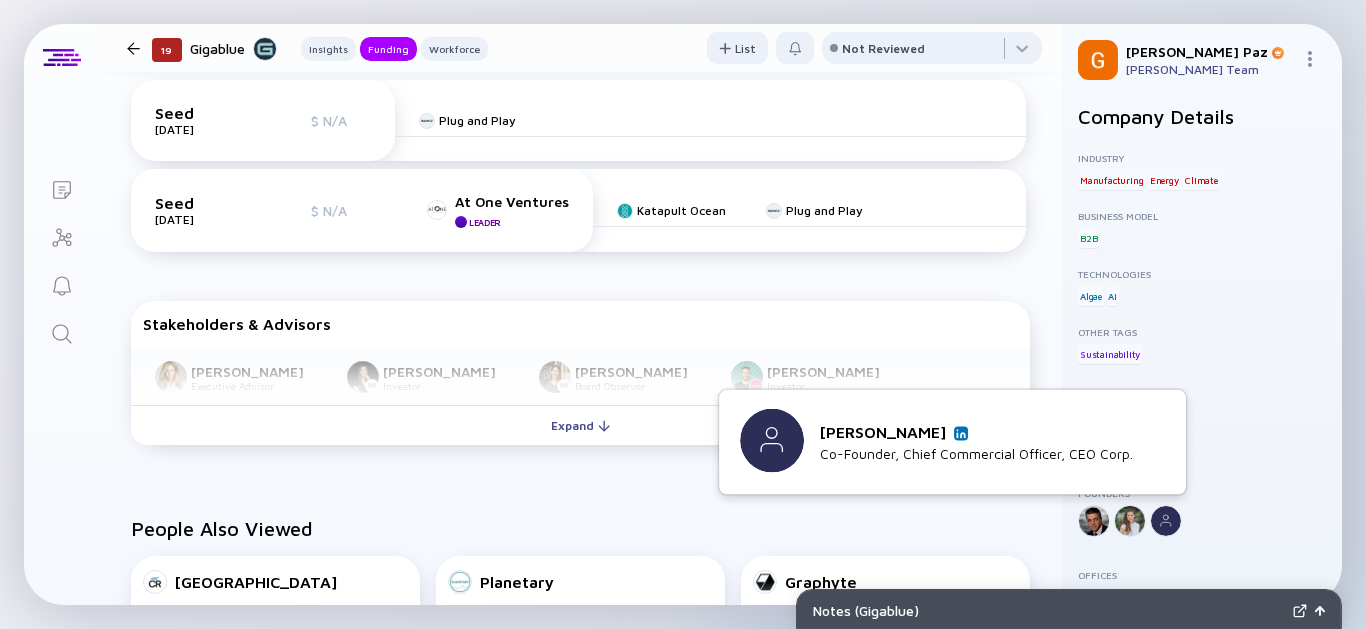 click at bounding box center (961, 433) 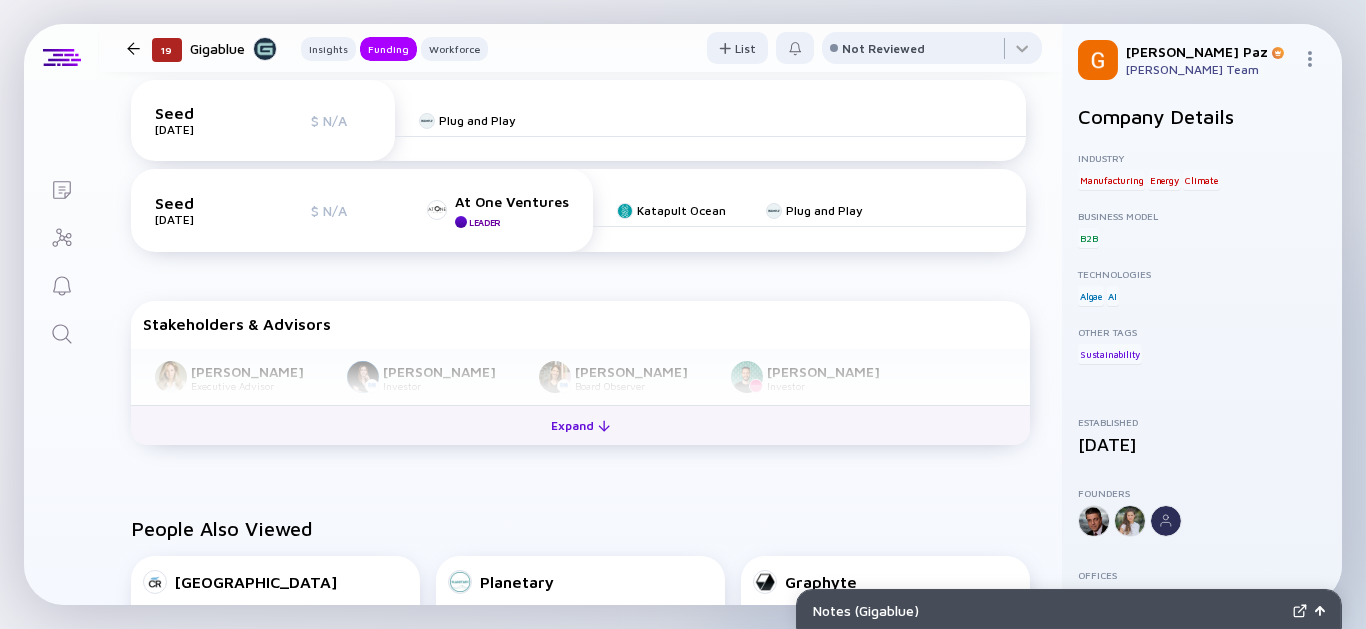 click on "Expand" at bounding box center [580, 425] 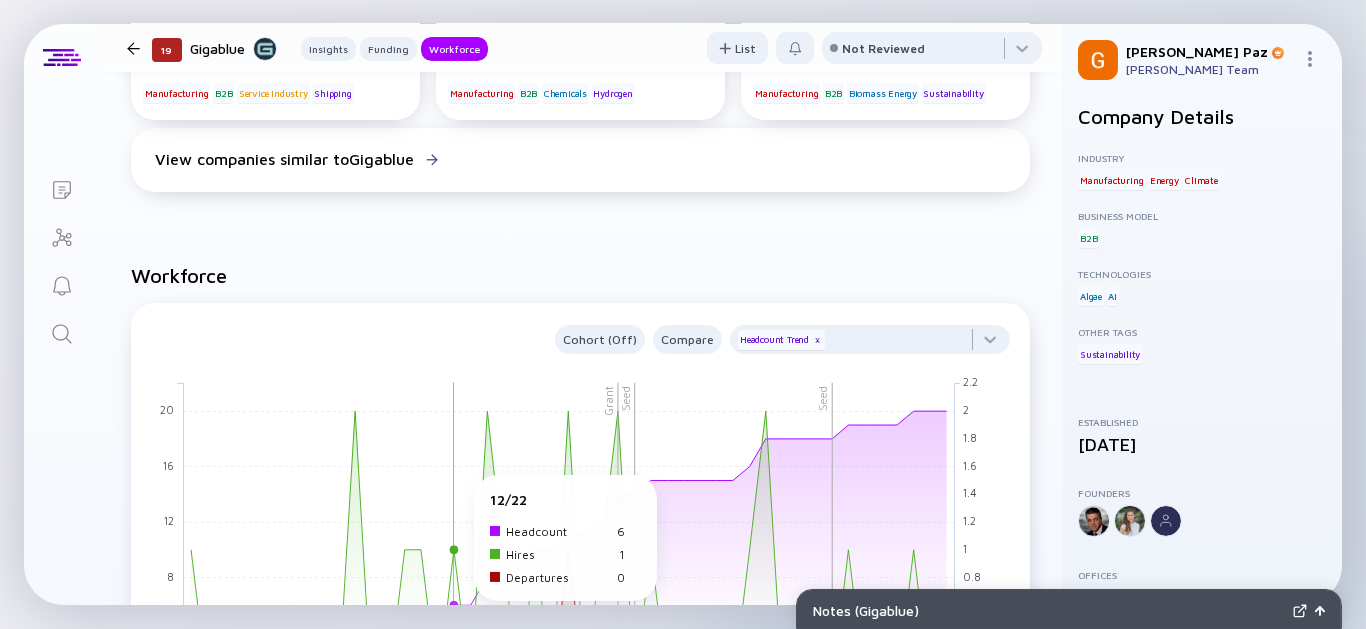 scroll, scrollTop: 1444, scrollLeft: 0, axis: vertical 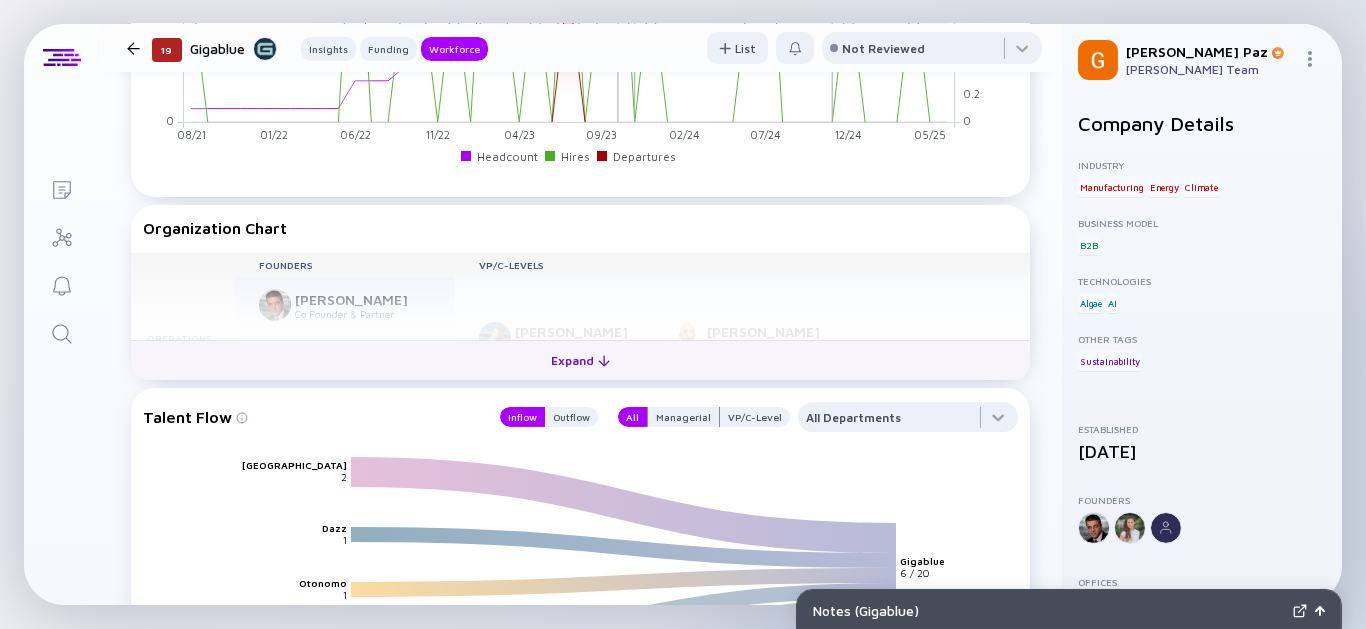 click at bounding box center (604, 361) 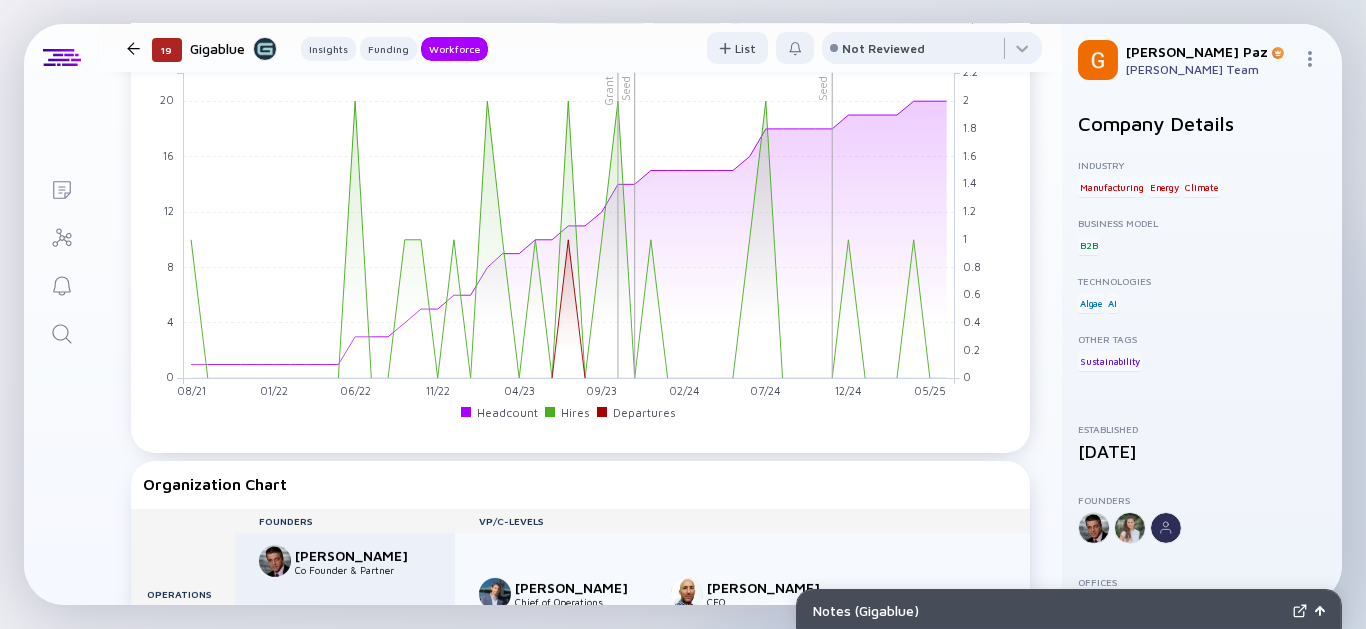 scroll, scrollTop: 1333, scrollLeft: 0, axis: vertical 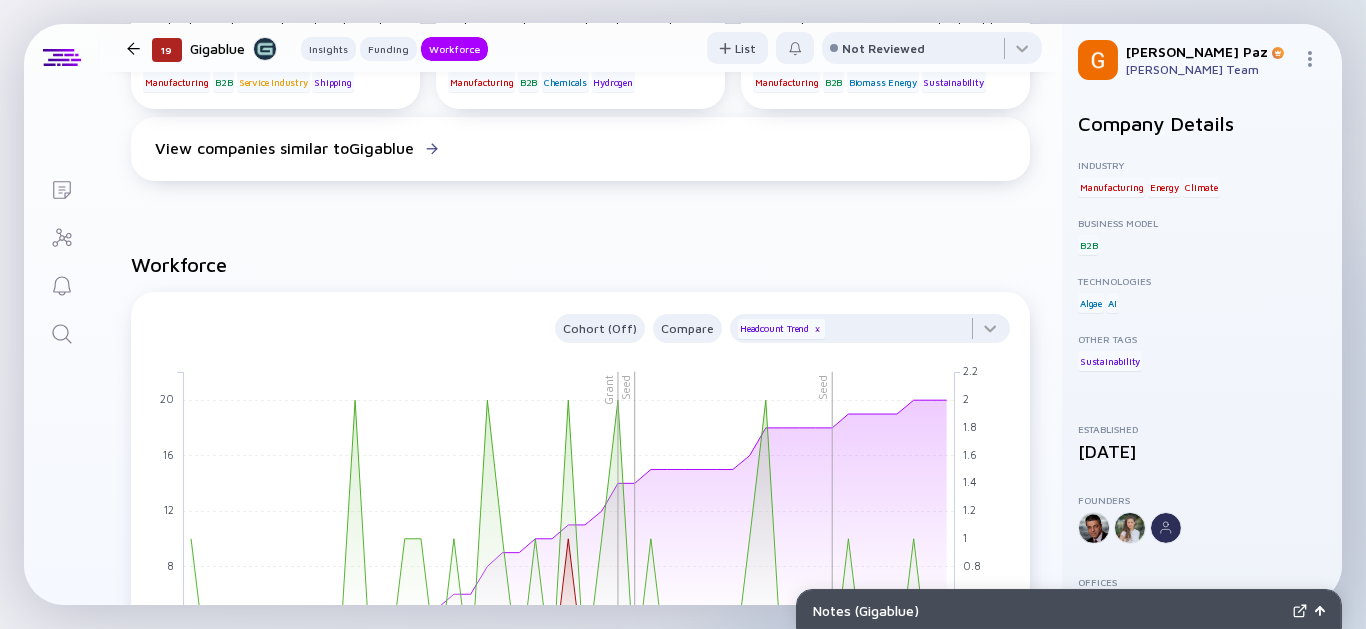 click at bounding box center [133, 48] 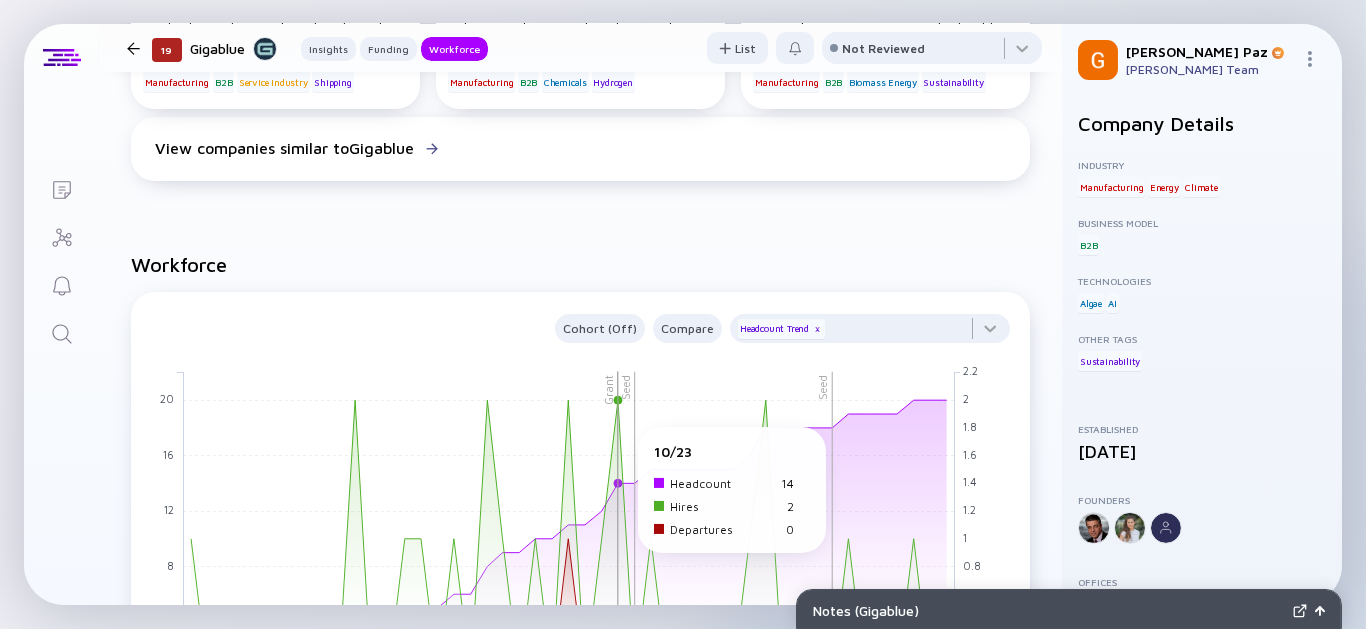 scroll, scrollTop: 0, scrollLeft: 0, axis: both 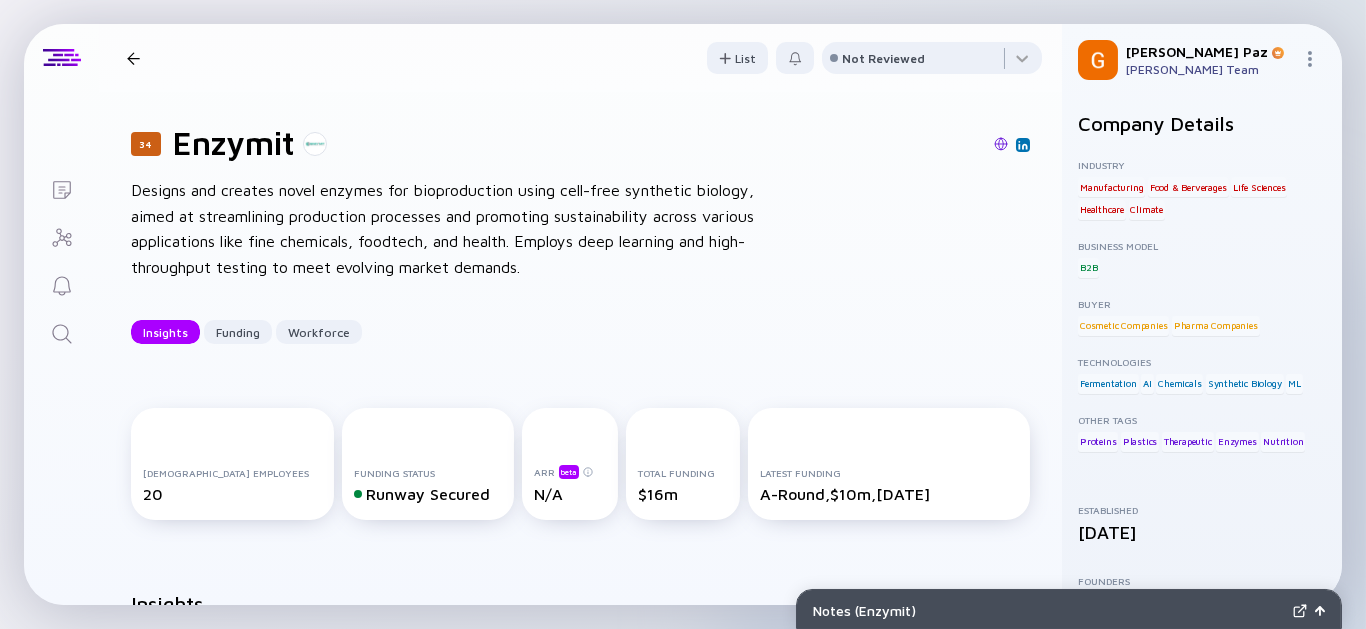 click 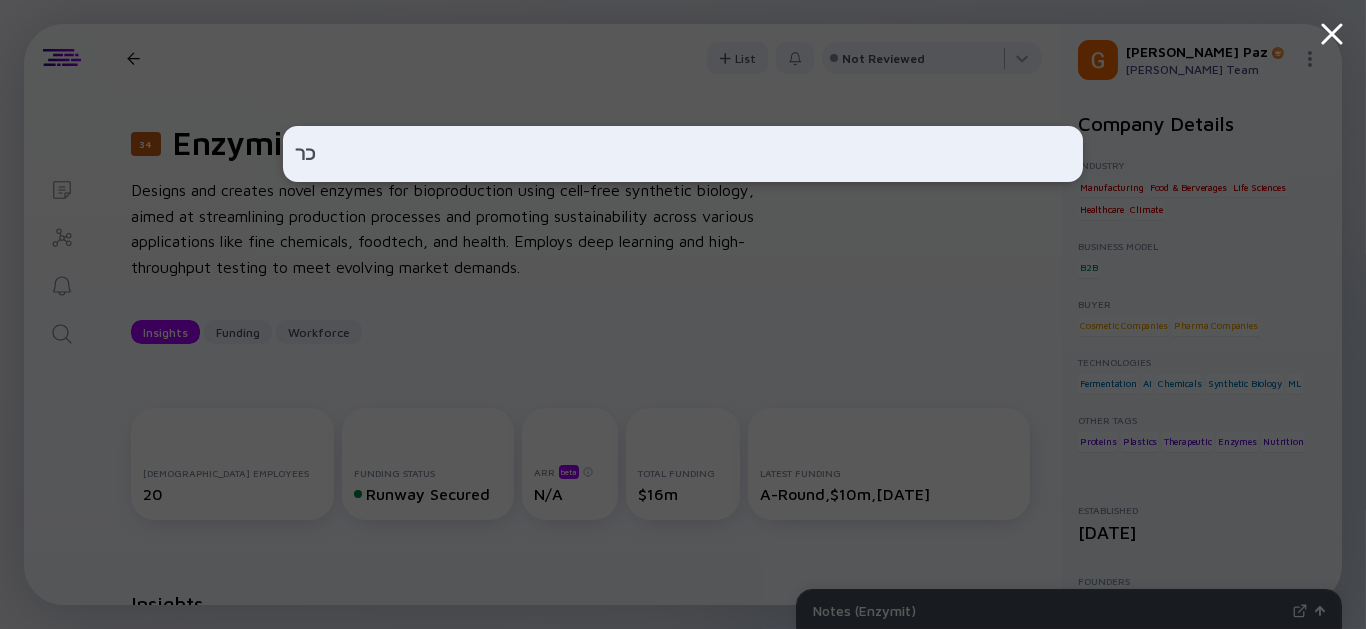 type on "כ" 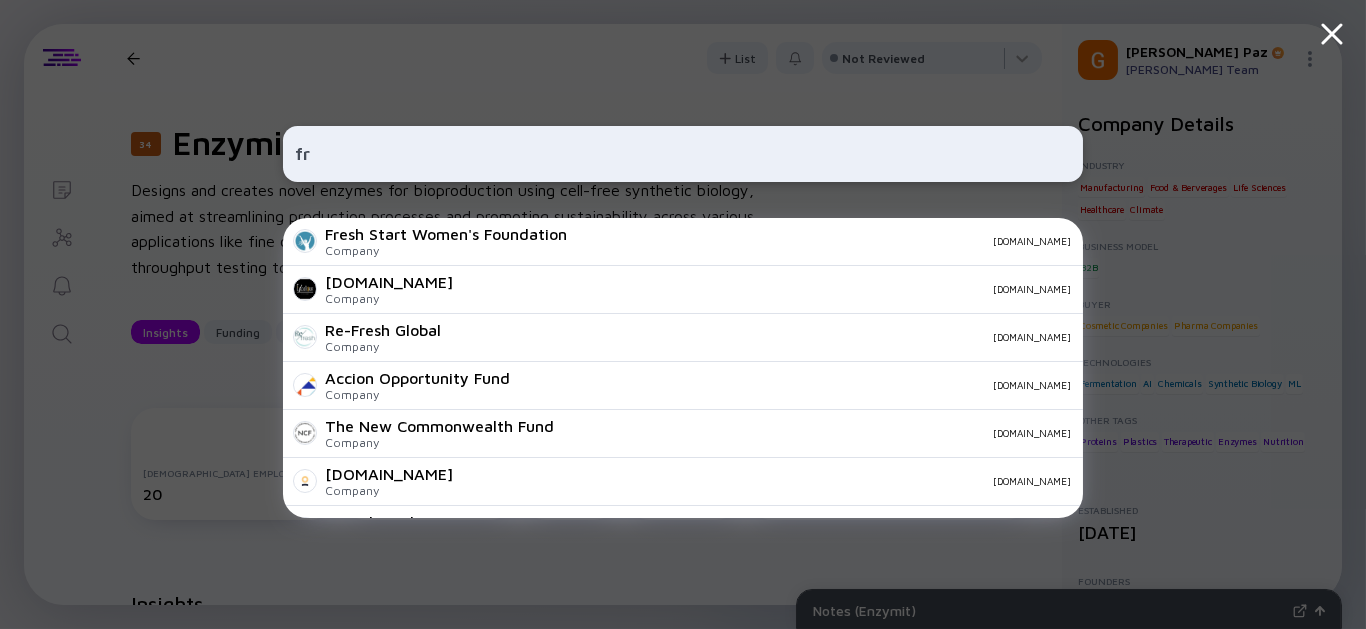 type on "f" 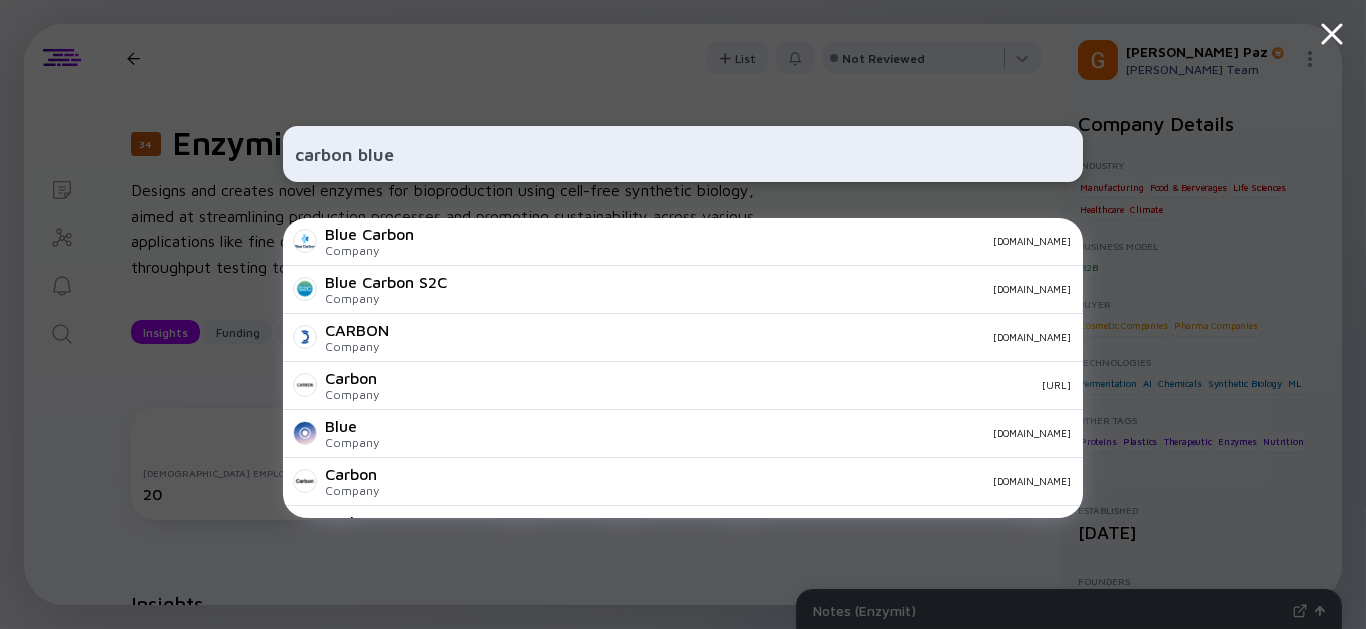 click on "carbon blue" at bounding box center (683, 154) 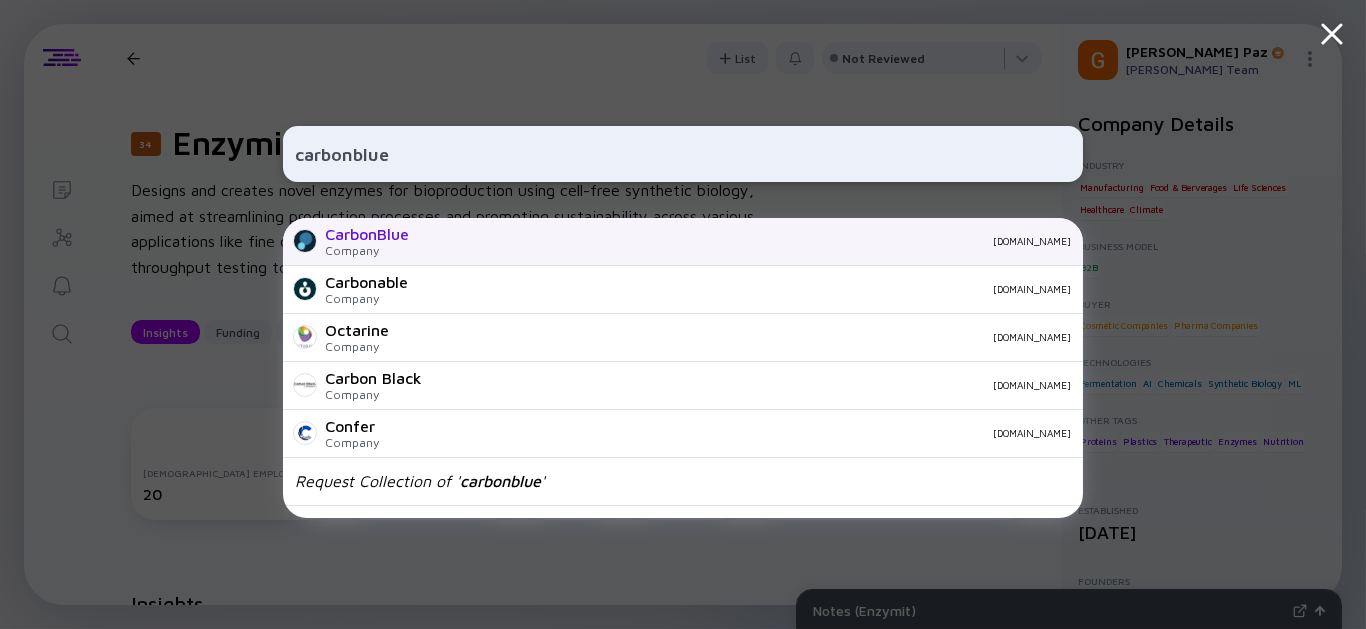 type on "carbonblue" 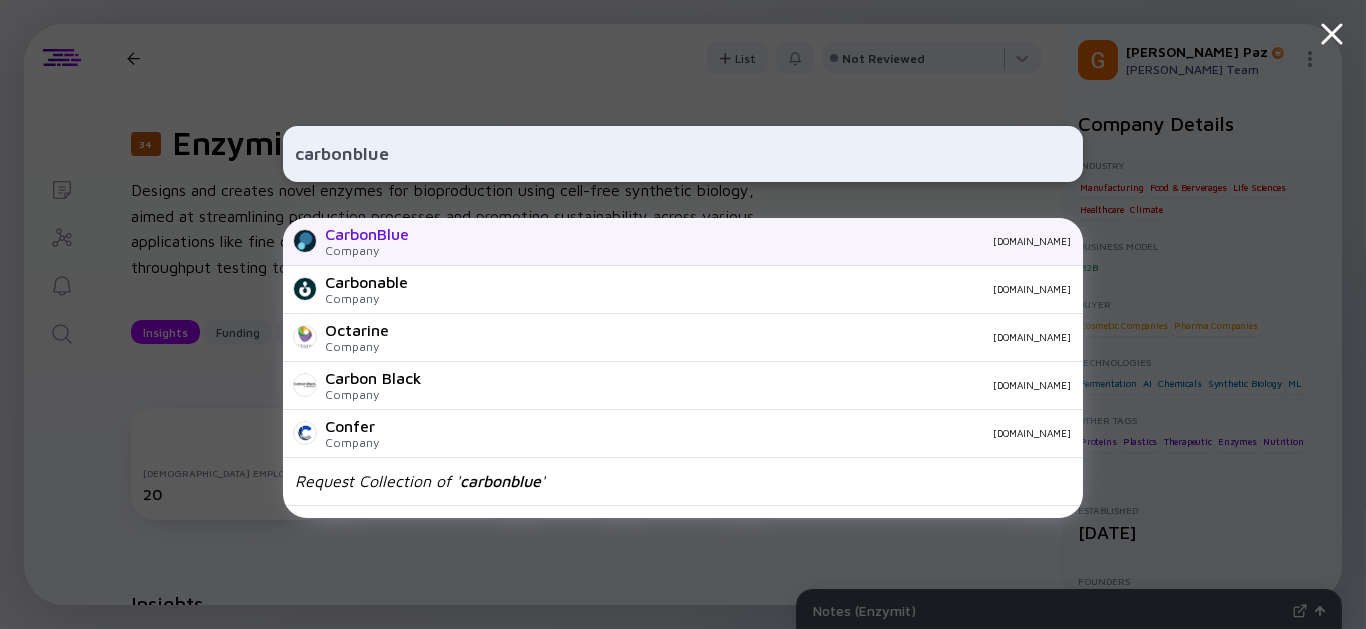 click on "carbonblue.cc" at bounding box center (748, 241) 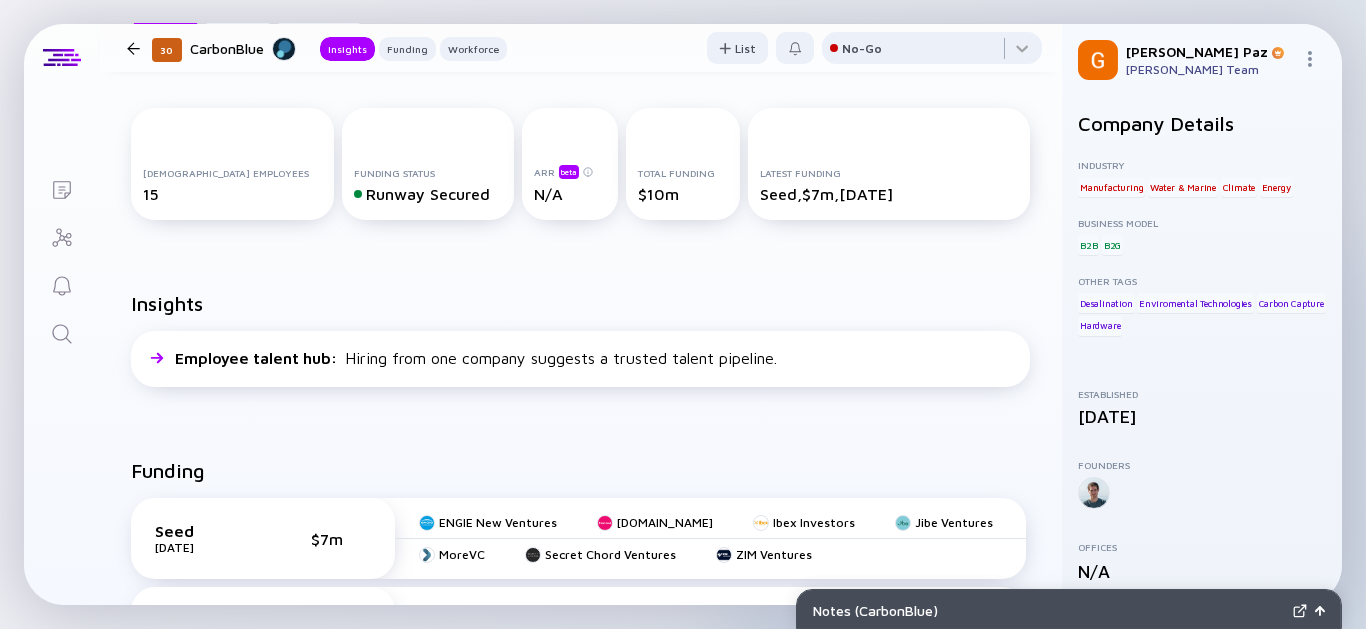 scroll, scrollTop: 333, scrollLeft: 0, axis: vertical 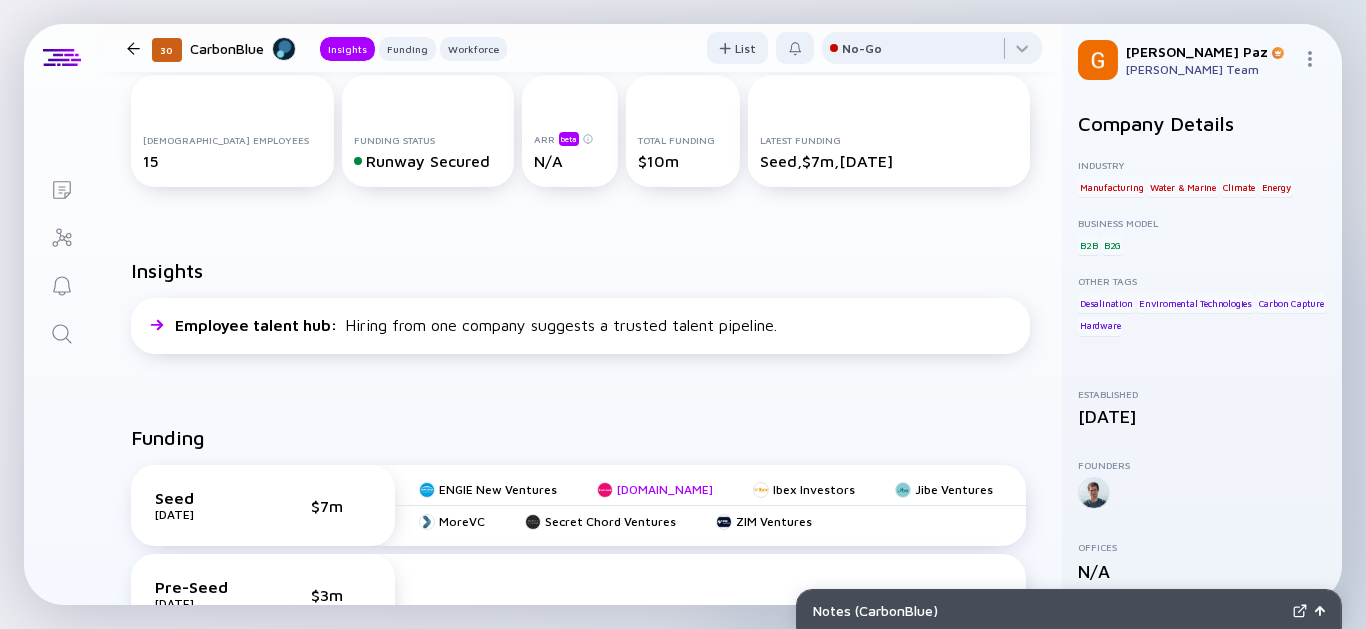 click on "[DOMAIN_NAME]" at bounding box center (665, 489) 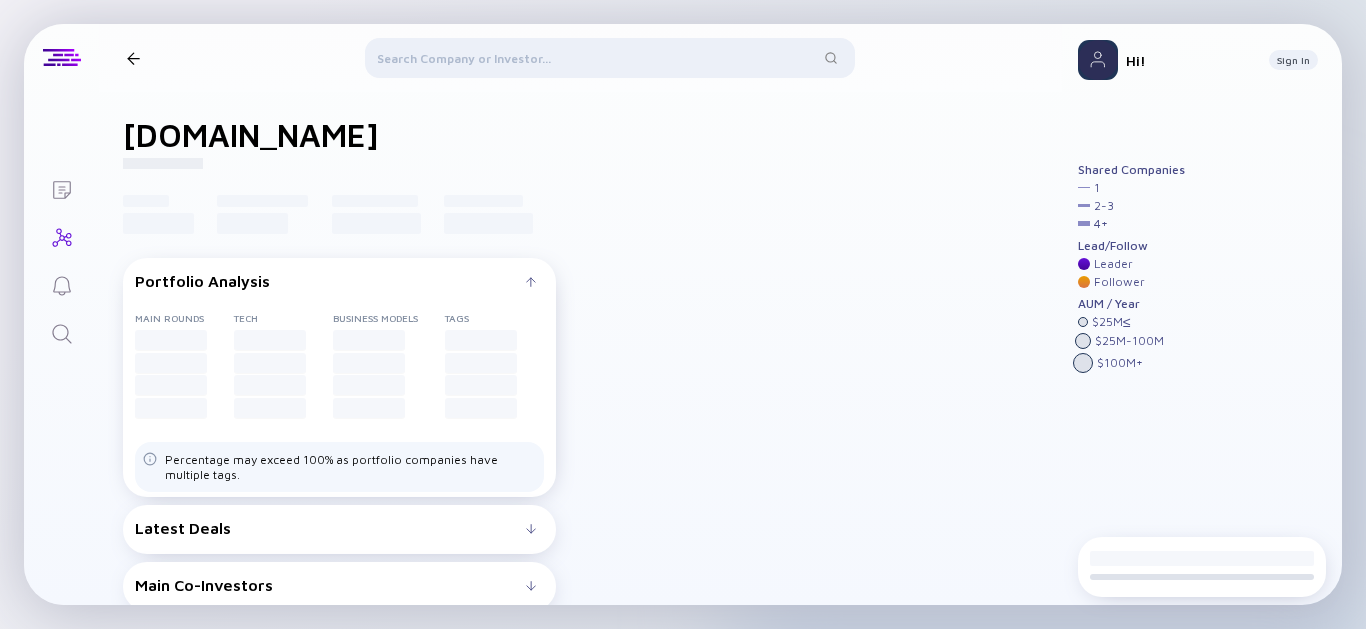 scroll, scrollTop: 0, scrollLeft: 0, axis: both 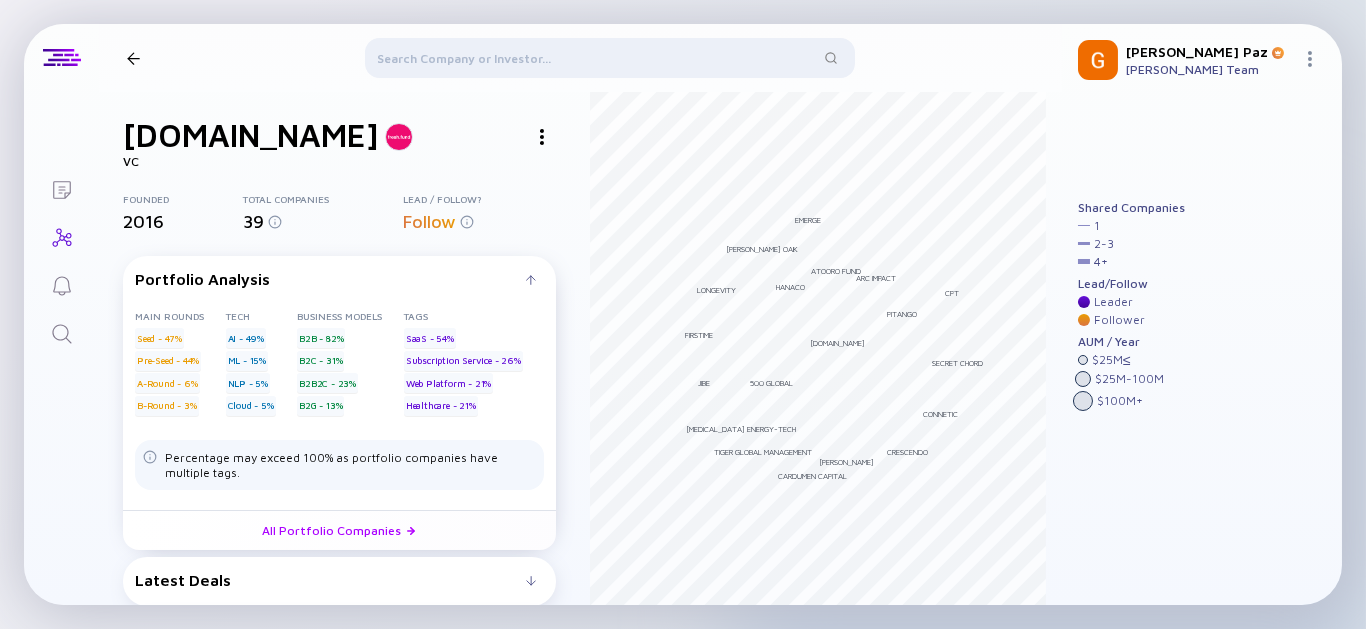 click on "39" at bounding box center [323, 218] 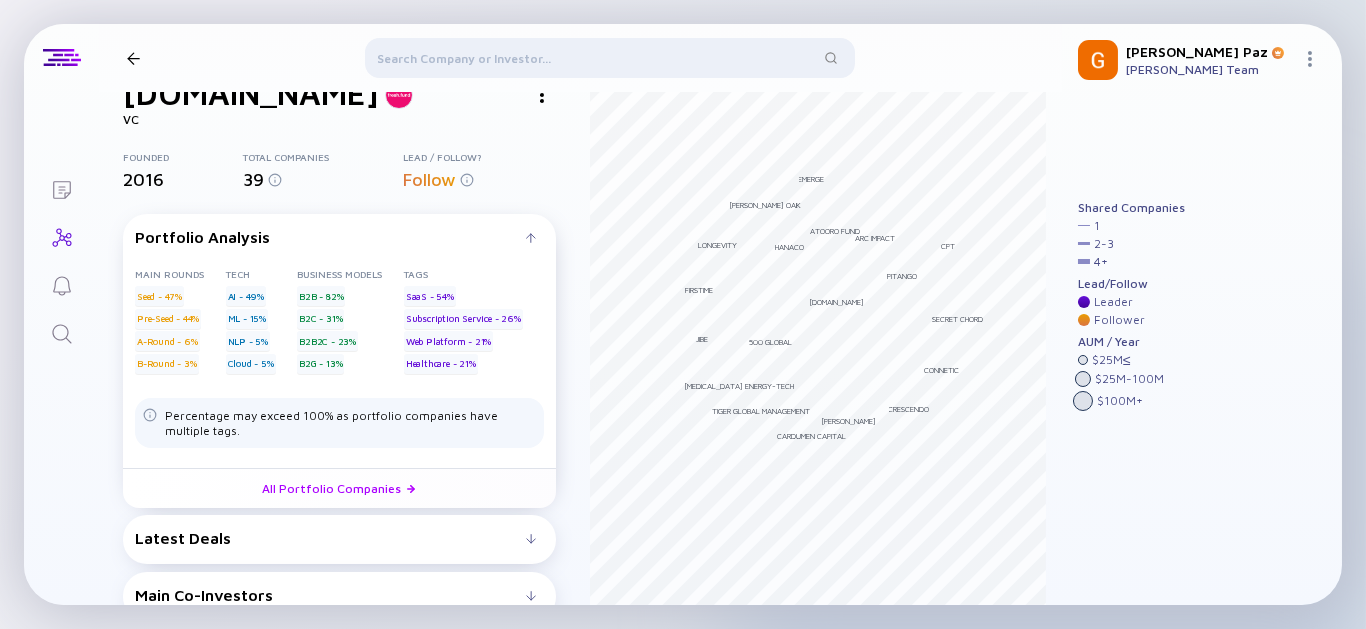 scroll, scrollTop: 64, scrollLeft: 0, axis: vertical 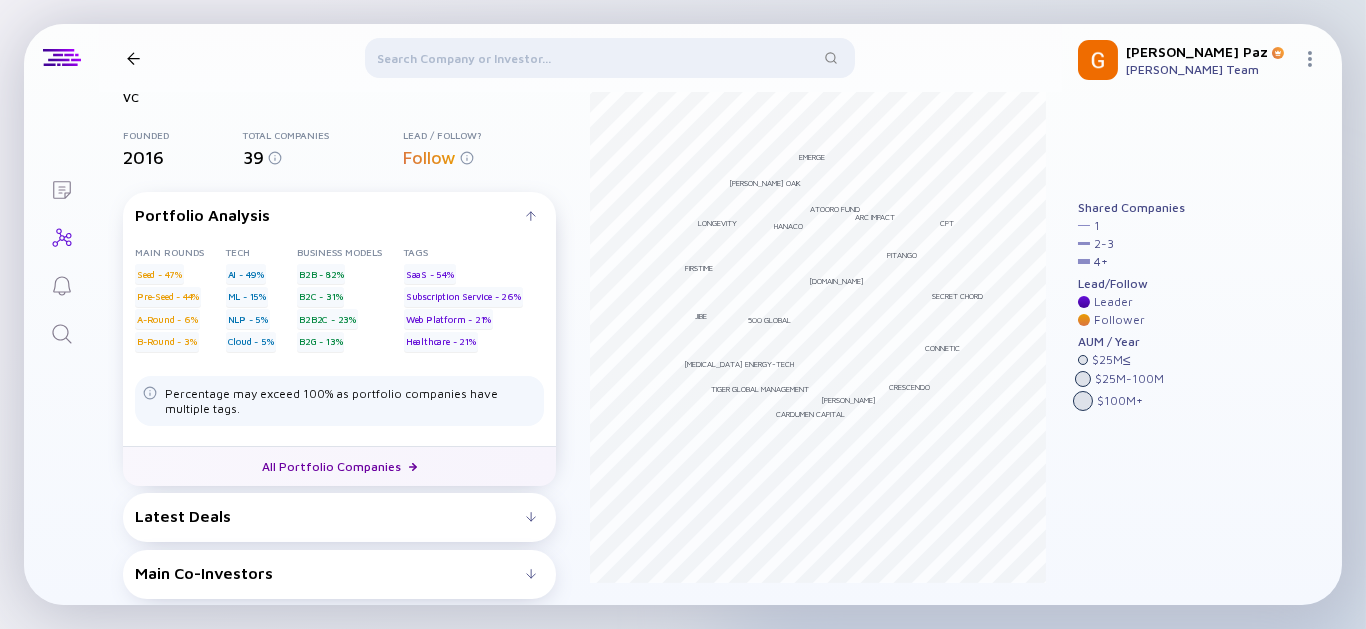 click on "All Portfolio Companies" at bounding box center (339, 466) 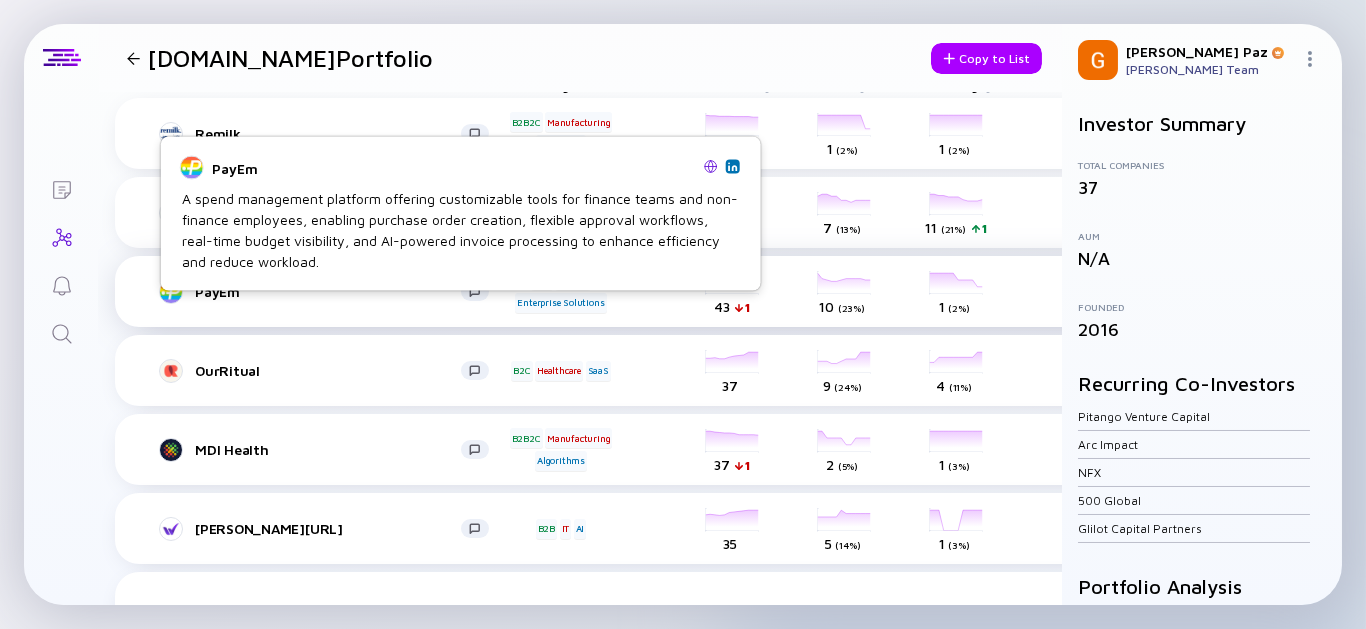scroll, scrollTop: 0, scrollLeft: 0, axis: both 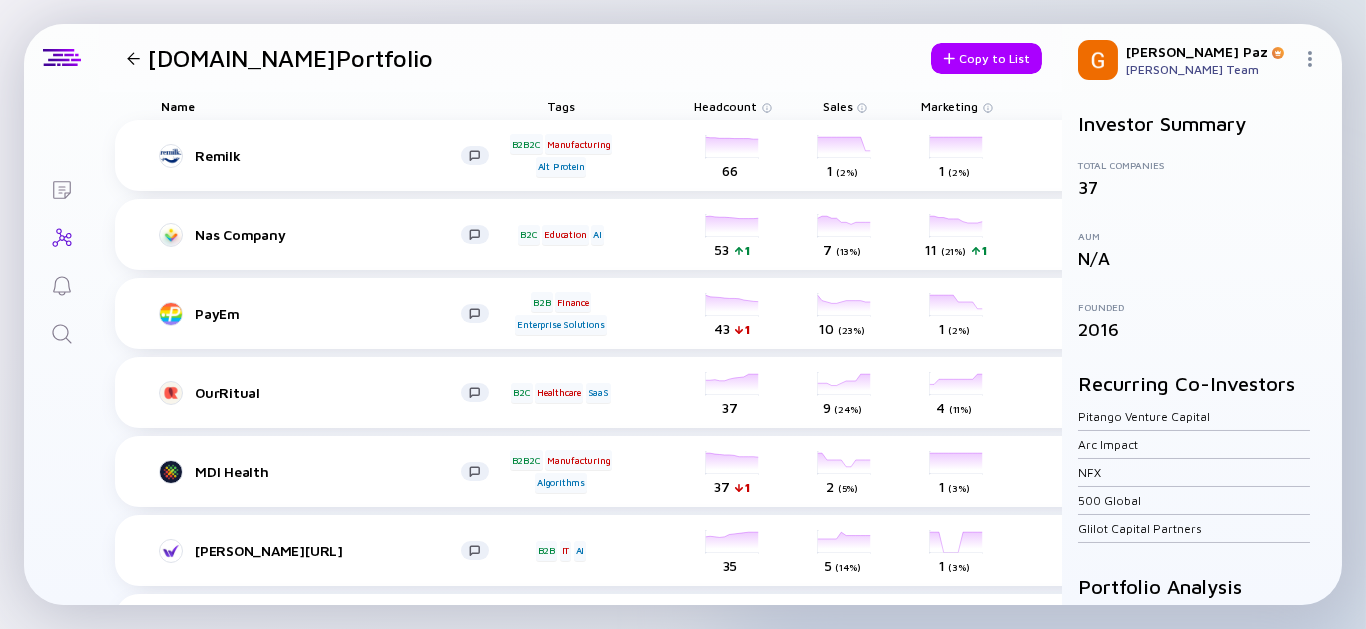 click at bounding box center [1314, 60] 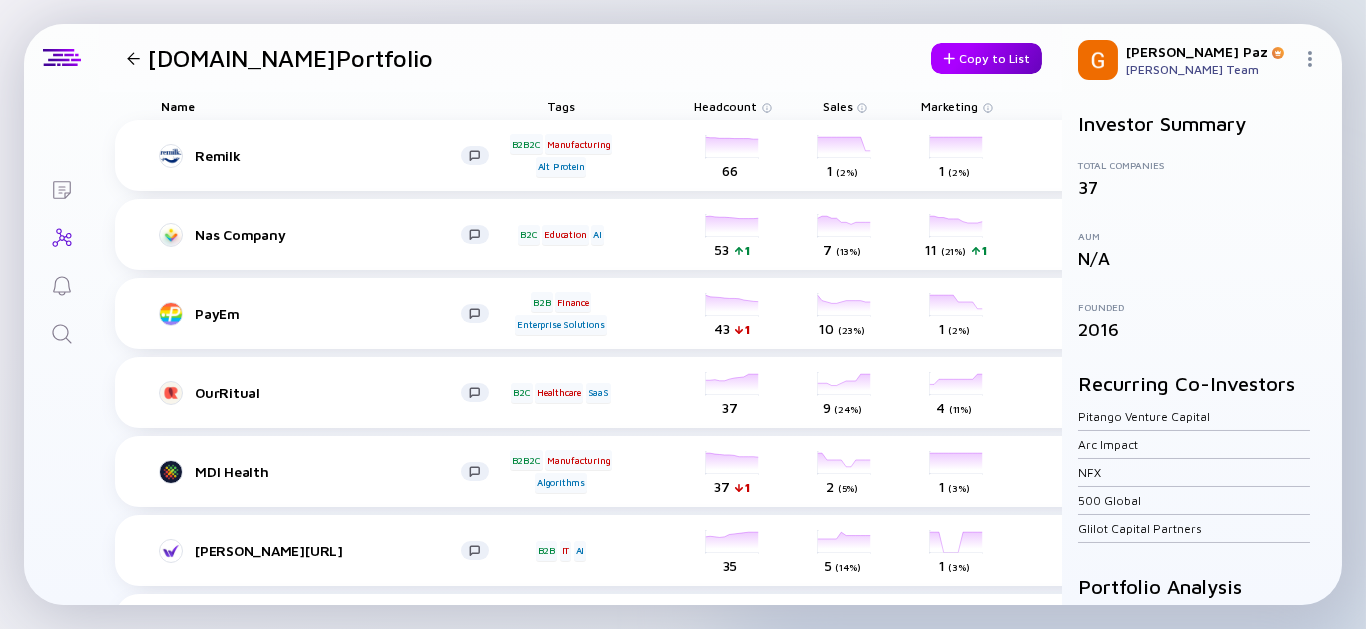 click on "Copy to List" at bounding box center [986, 58] 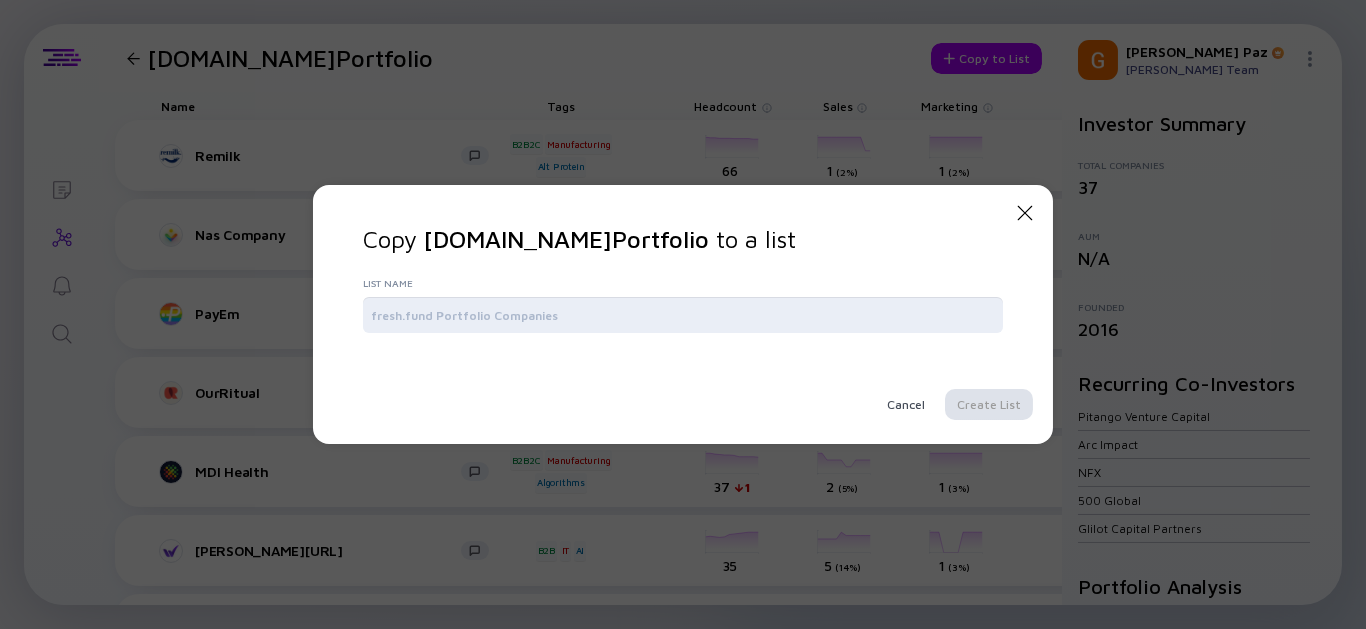 click at bounding box center [683, 315] 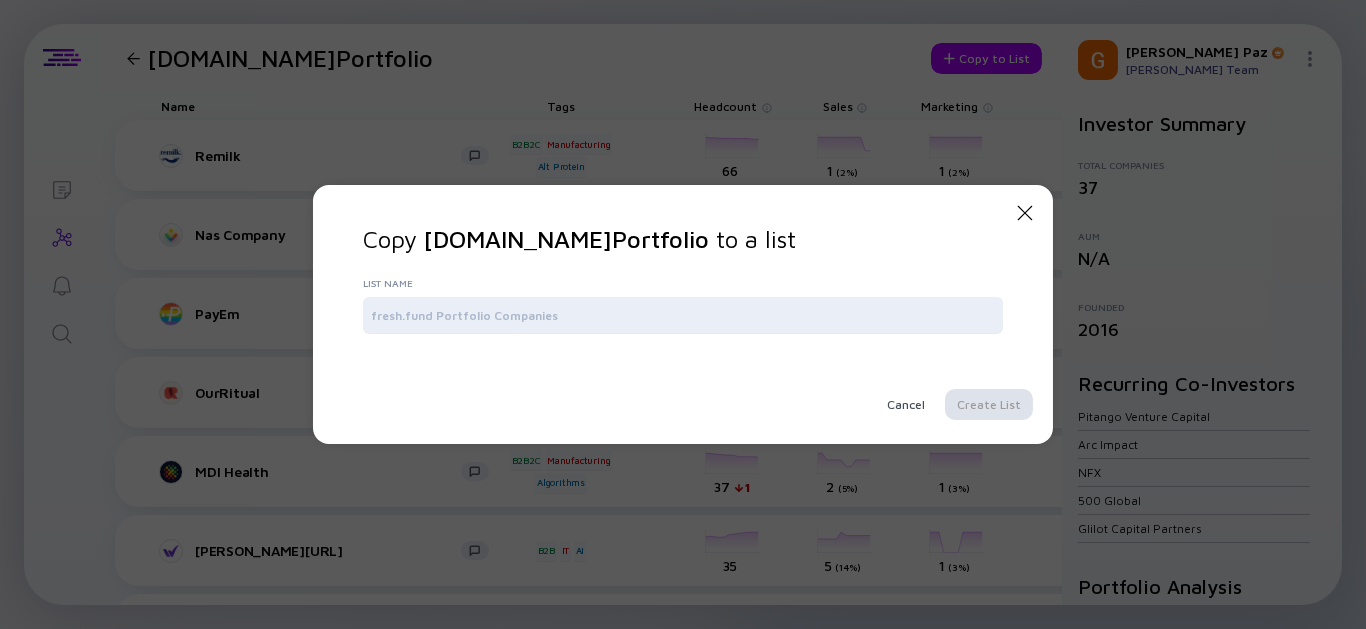 type 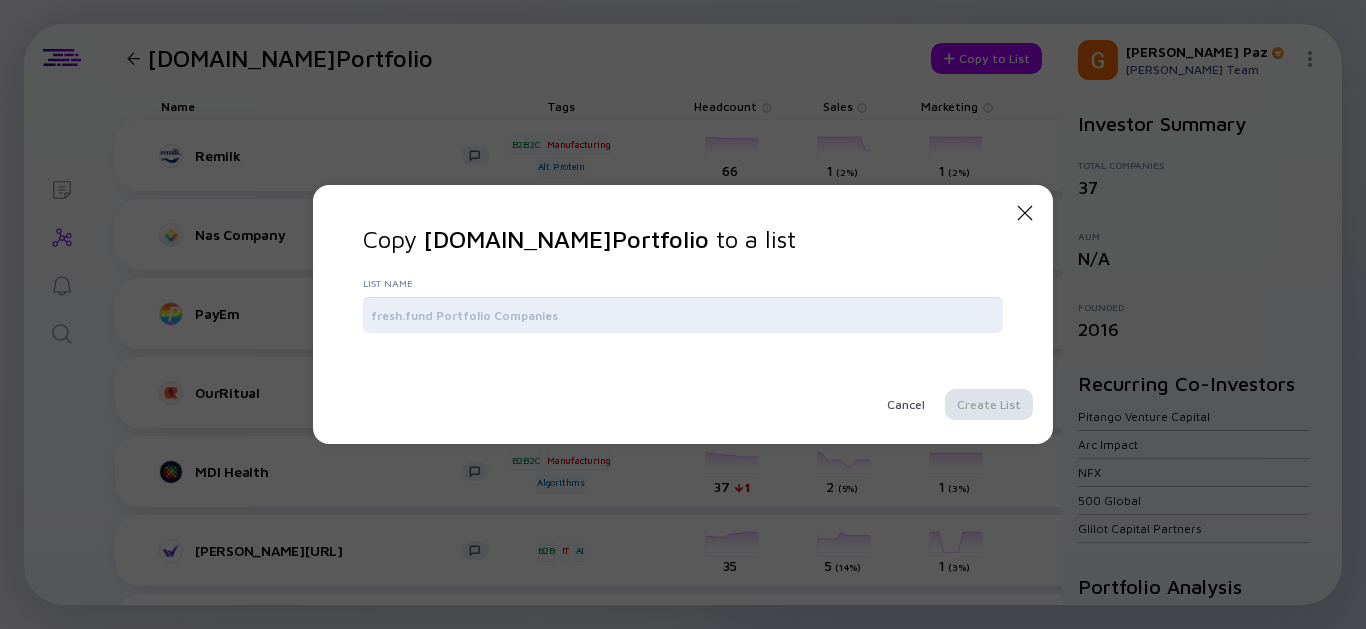 click at bounding box center (683, 315) 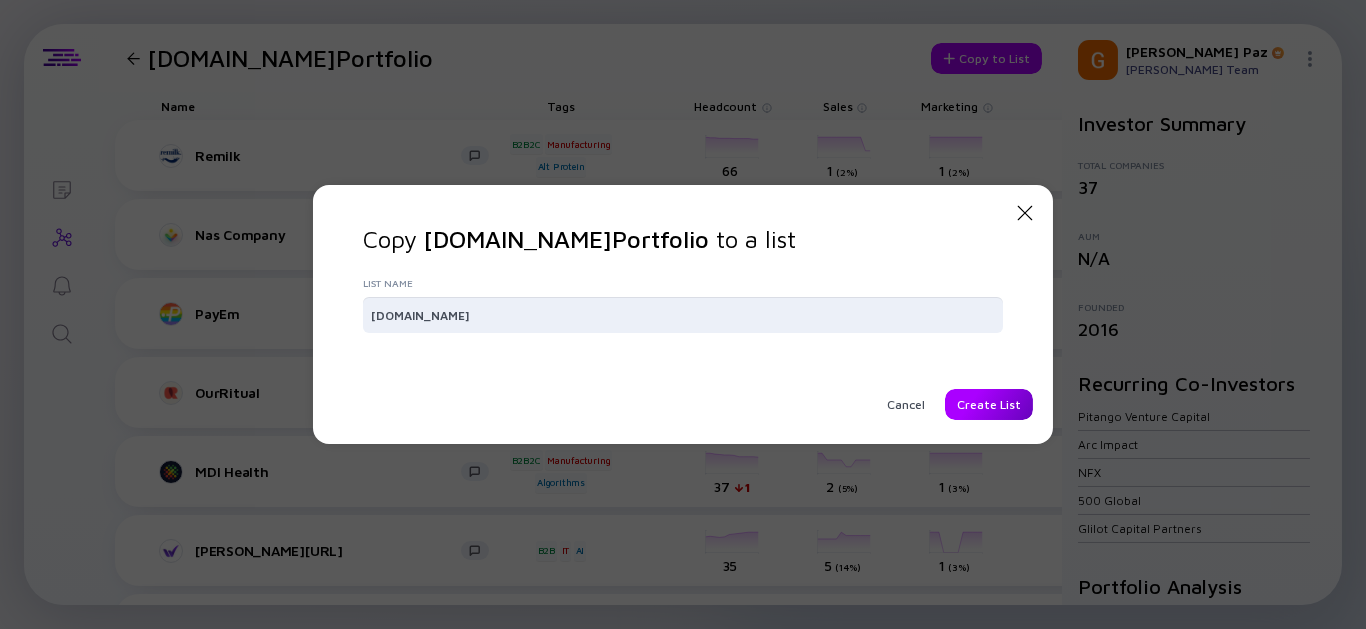 type on "[DOMAIN_NAME]" 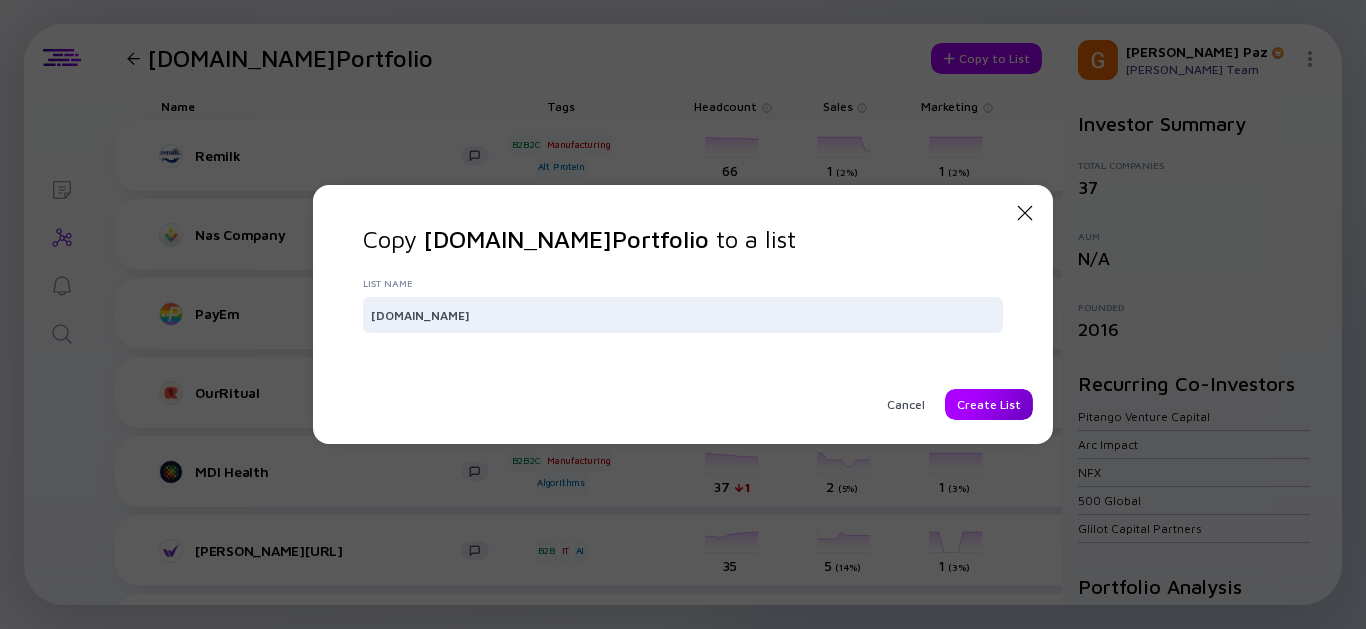 click on "Create List" at bounding box center (989, 404) 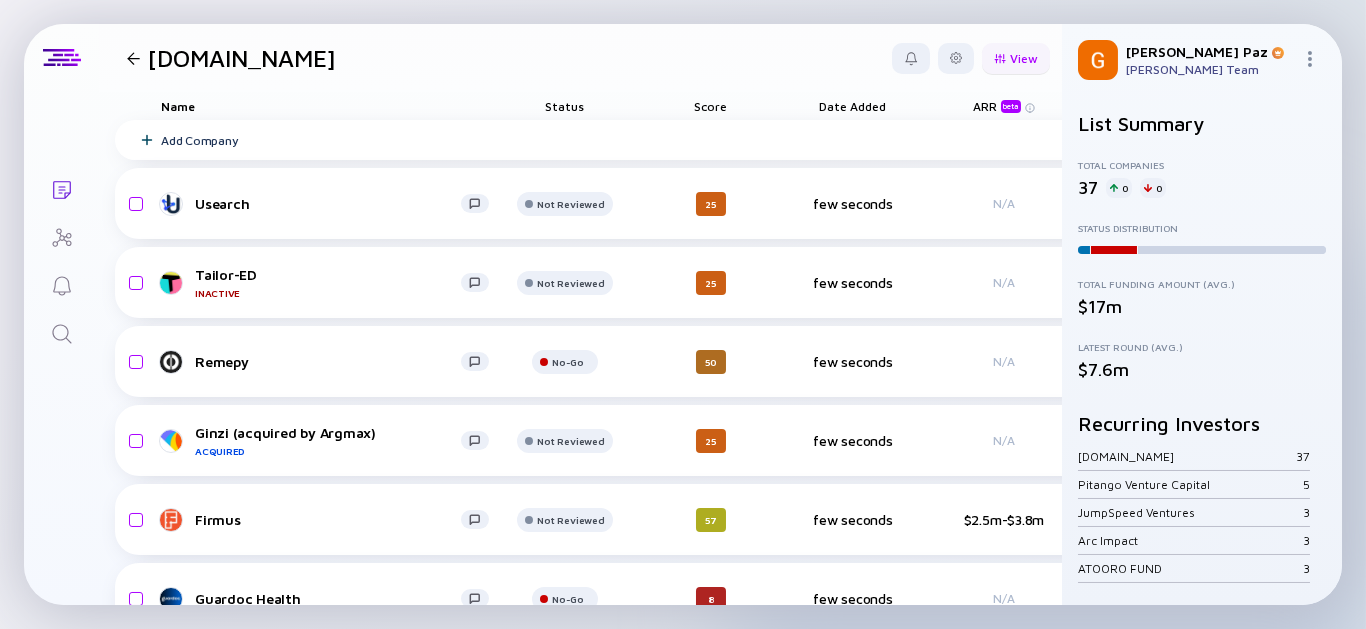 click on "View" at bounding box center (1016, 58) 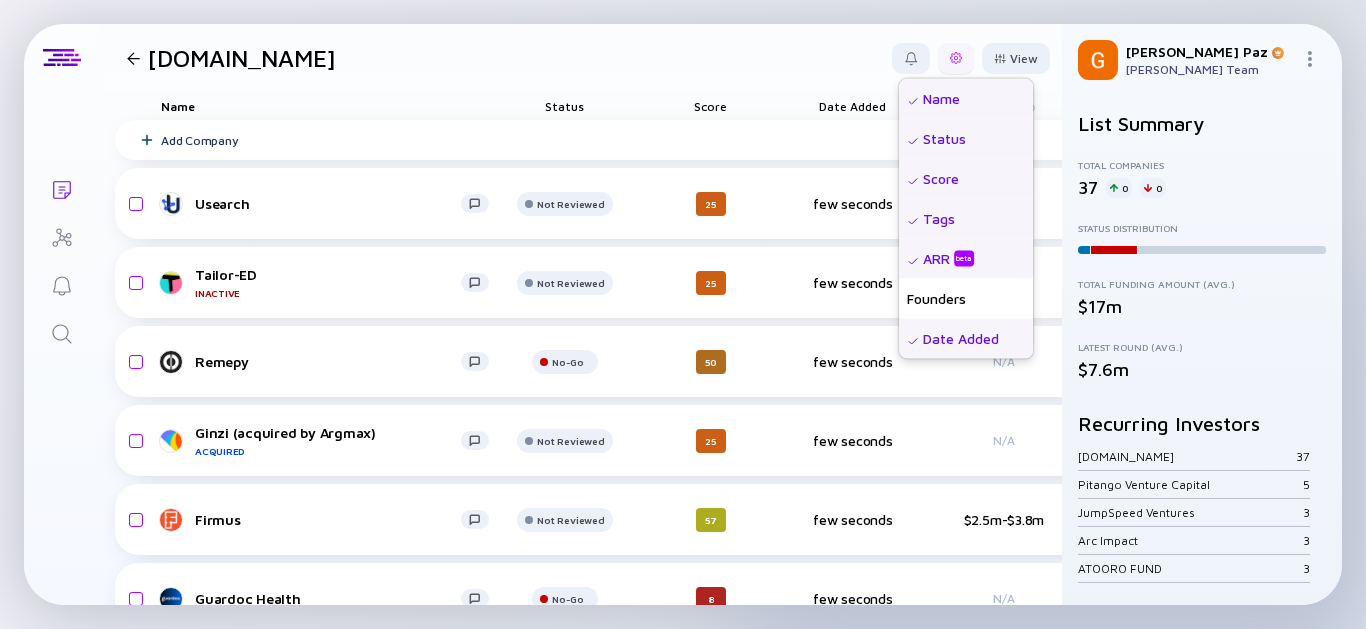 click at bounding box center (956, 58) 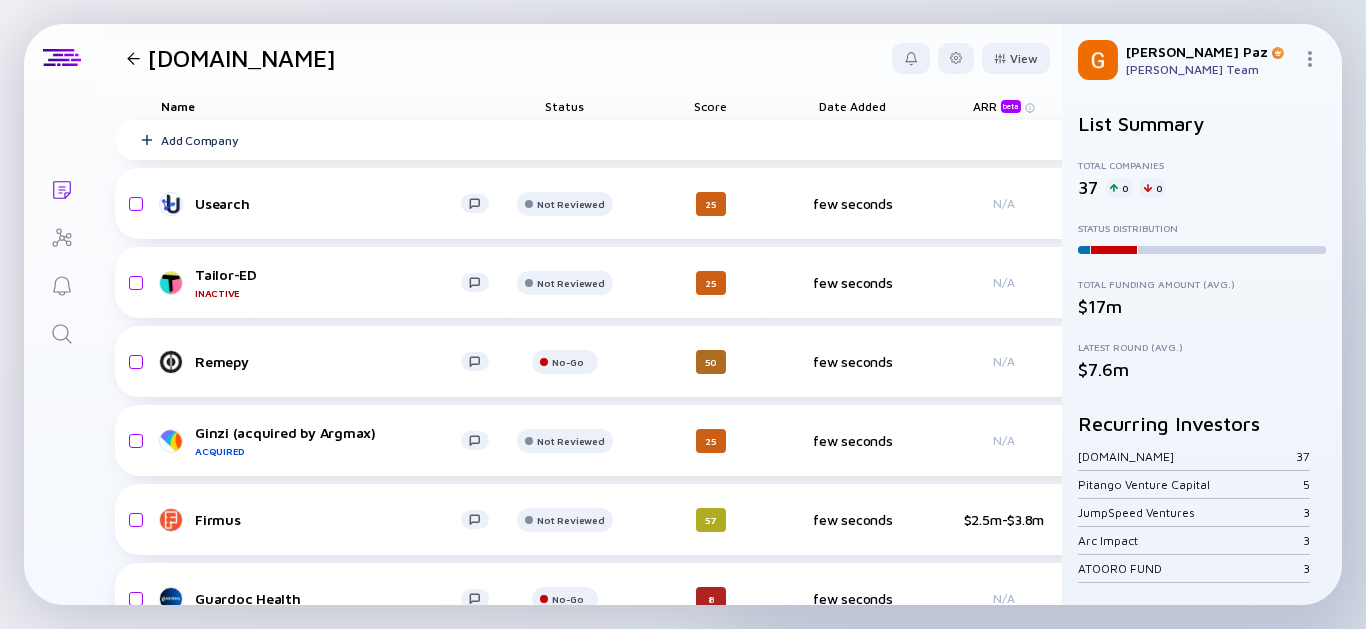 drag, startPoint x: 684, startPoint y: 34, endPoint x: 574, endPoint y: 45, distance: 110.54863 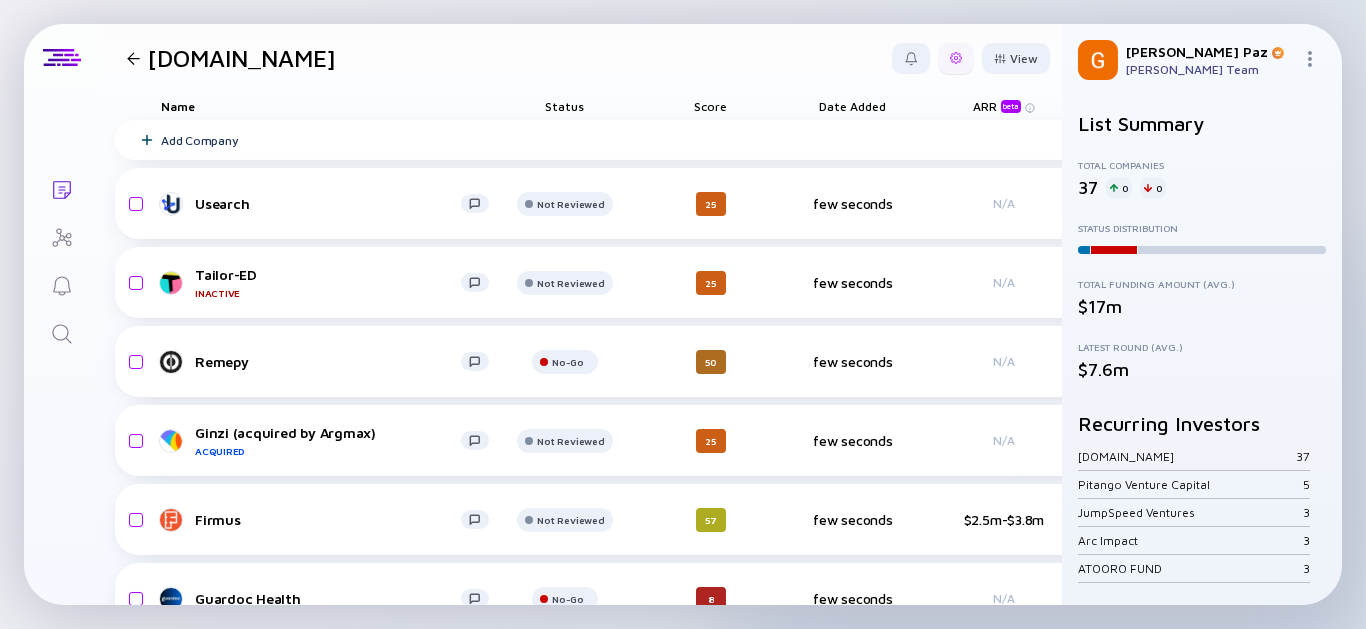 click at bounding box center [956, 58] 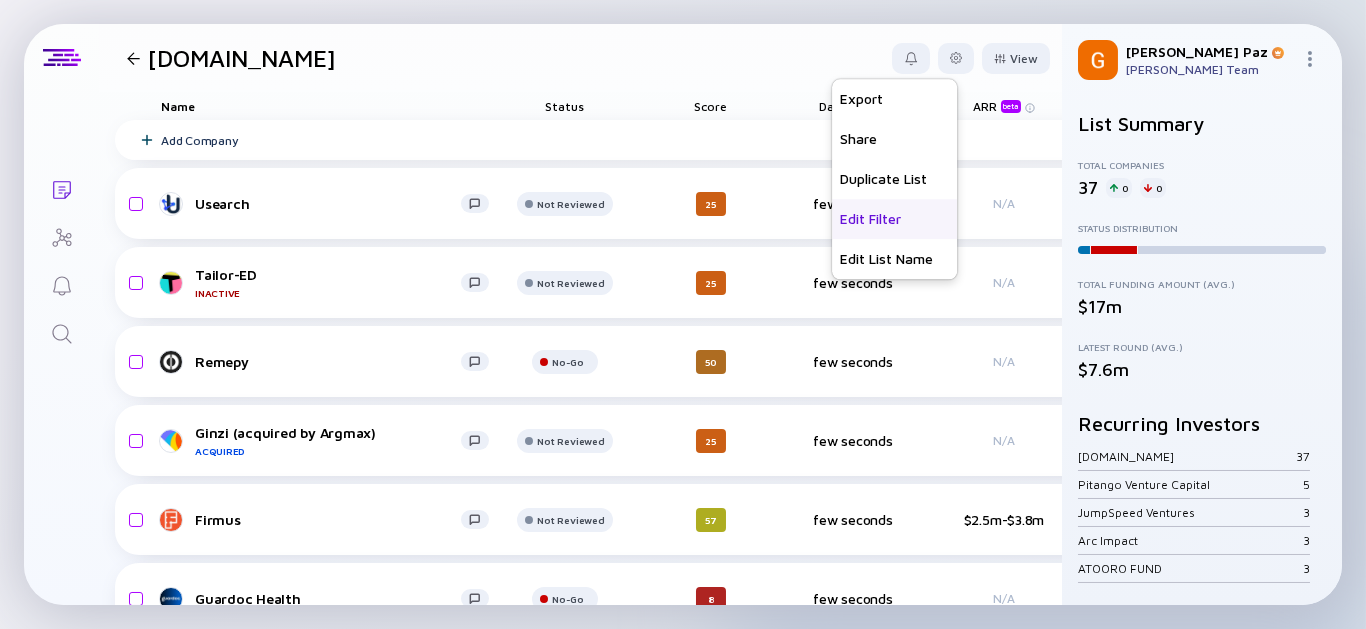 click on "Edit Filter" at bounding box center (894, 219) 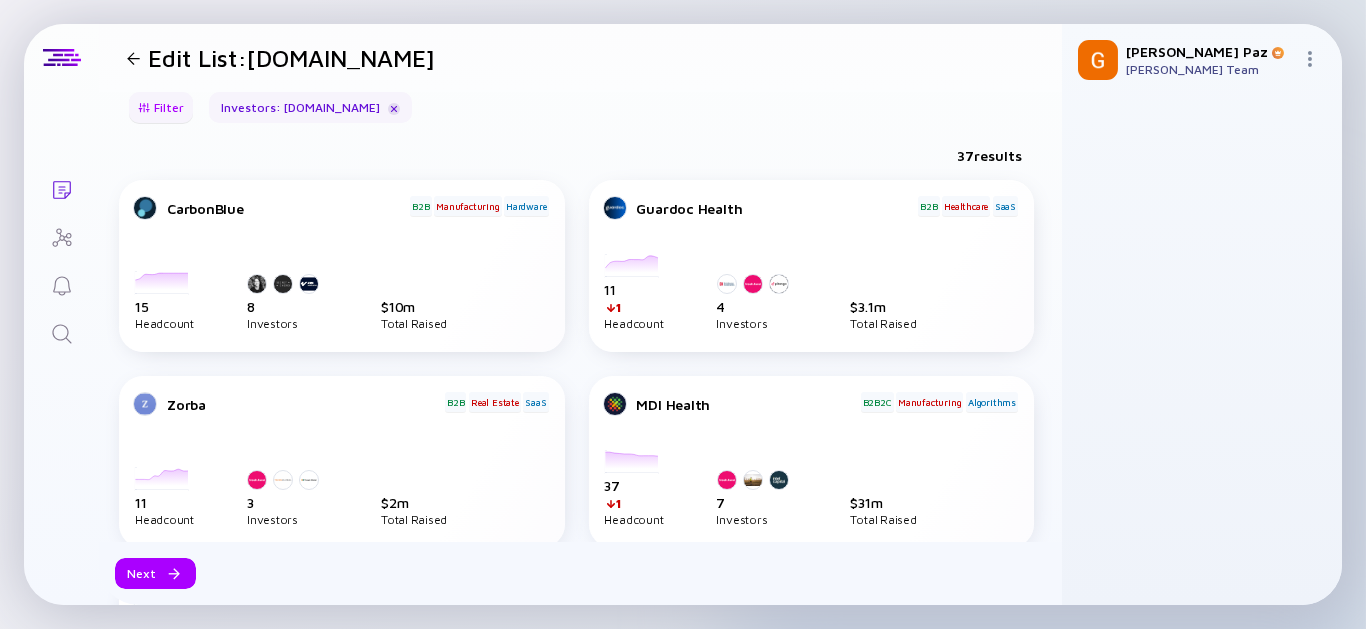 click on "Filter" at bounding box center [161, 107] 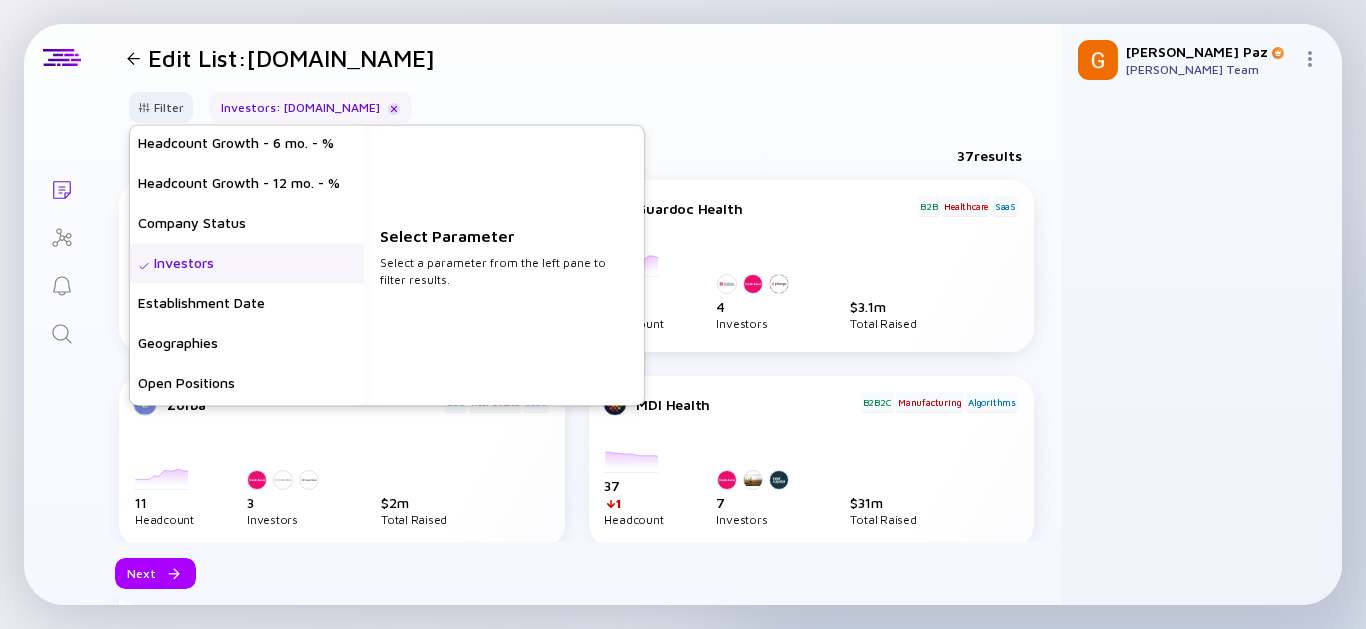 scroll, scrollTop: 110, scrollLeft: 0, axis: vertical 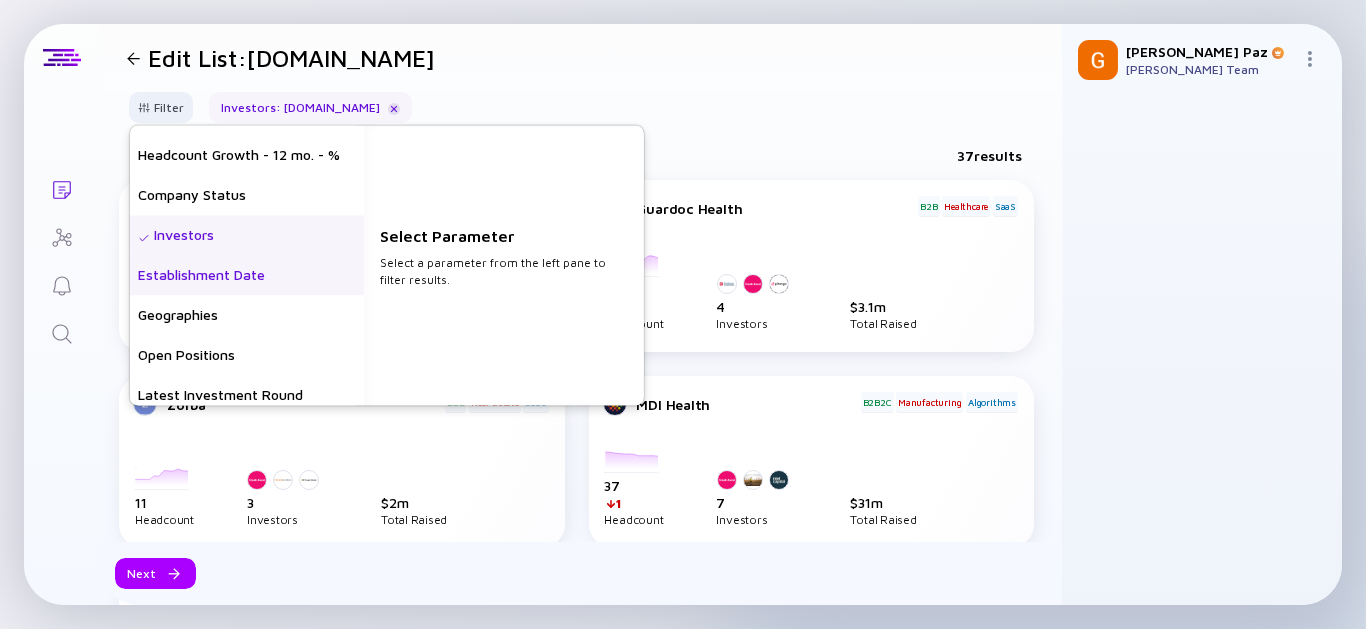 click on "Establishment Date" at bounding box center [247, 275] 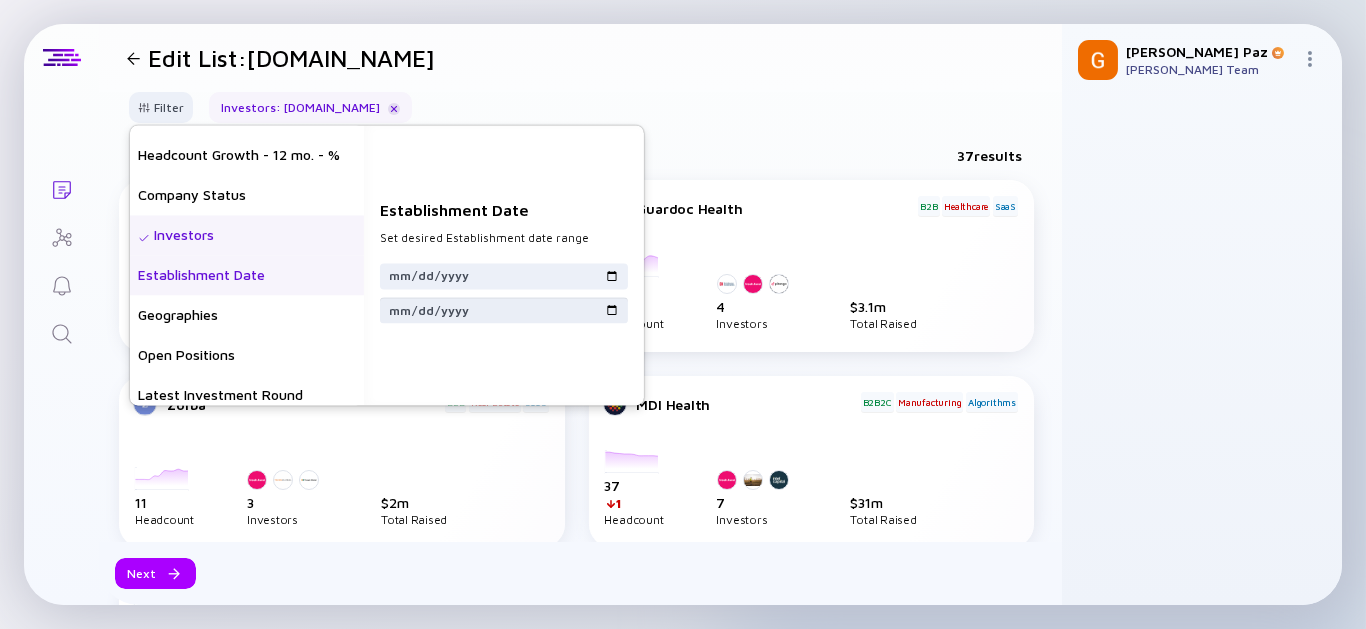 click at bounding box center [504, 310] 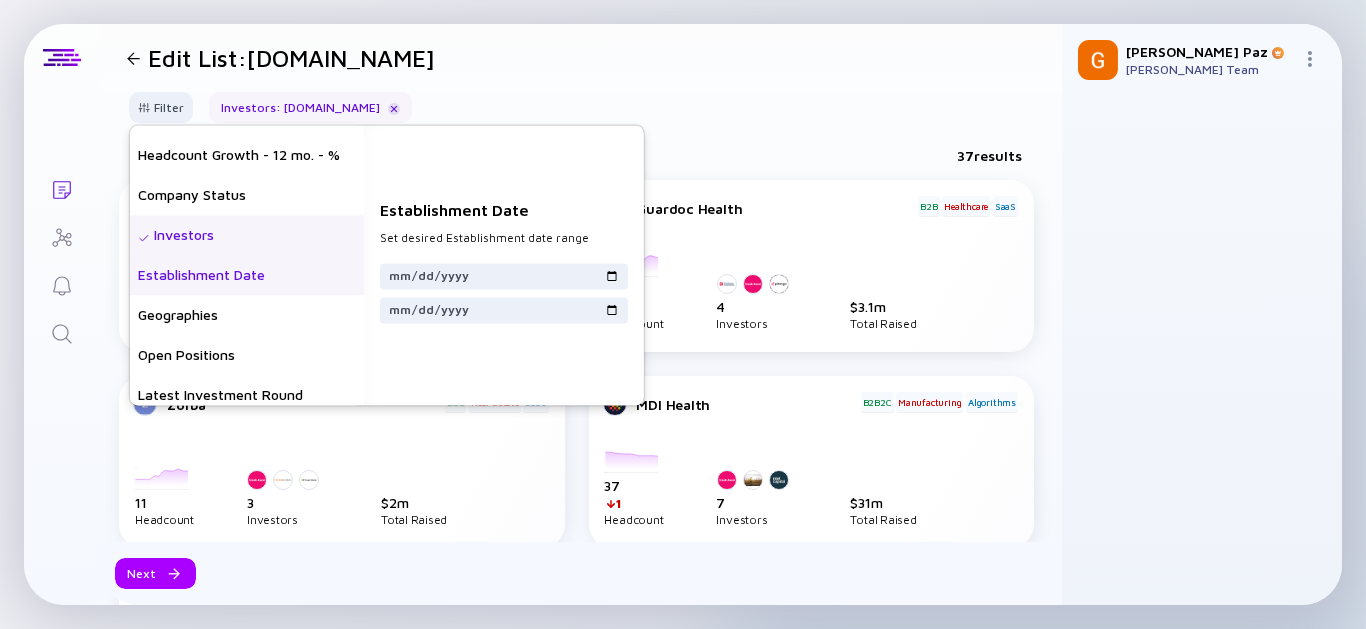 click on "Set desired Establishment date range" at bounding box center (504, 238) 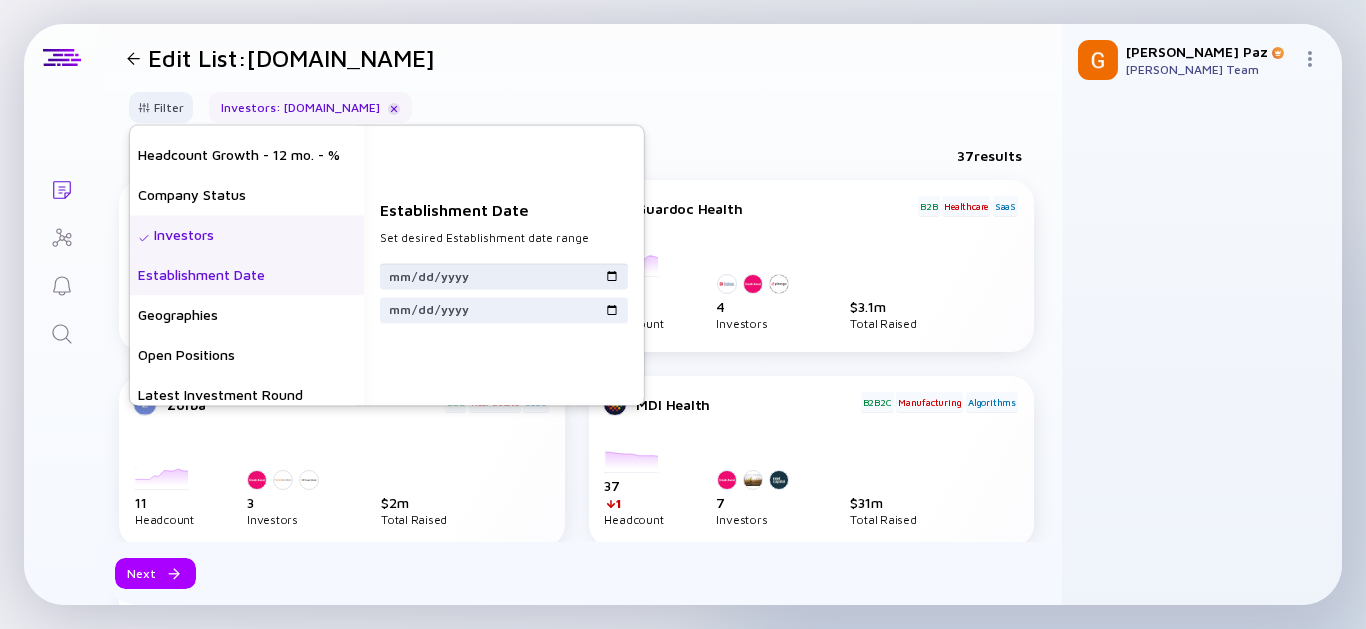 click at bounding box center [504, 276] 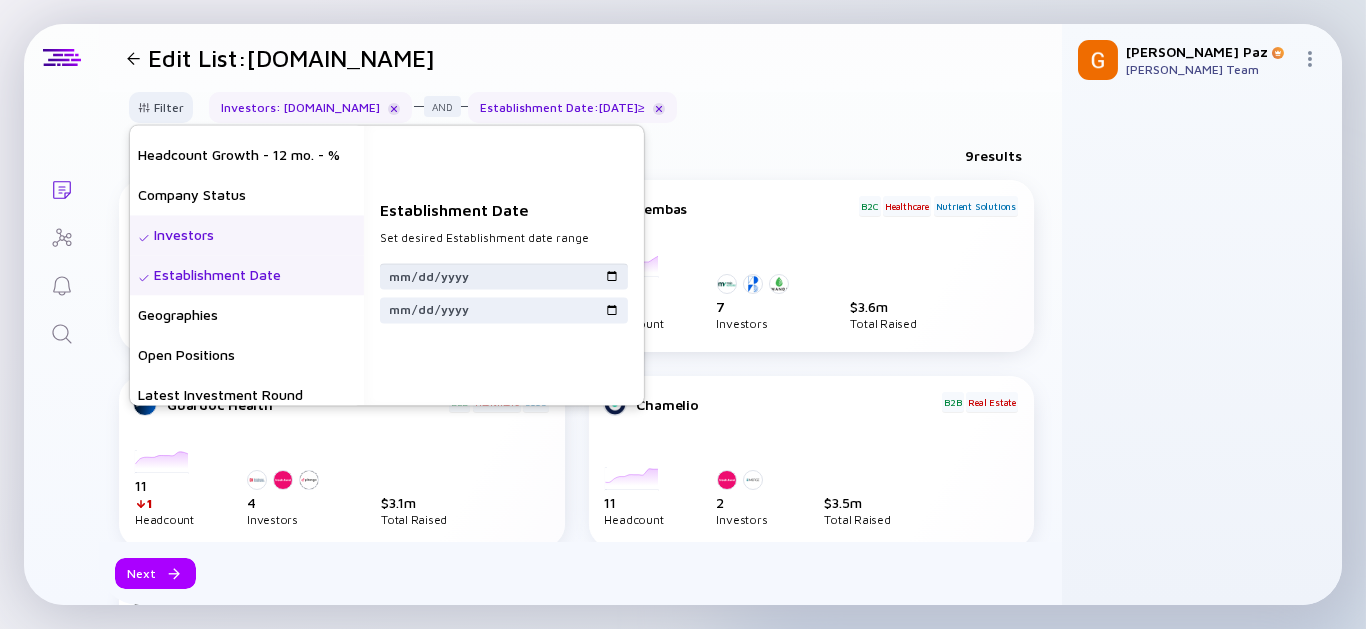 type on "2022-07-01" 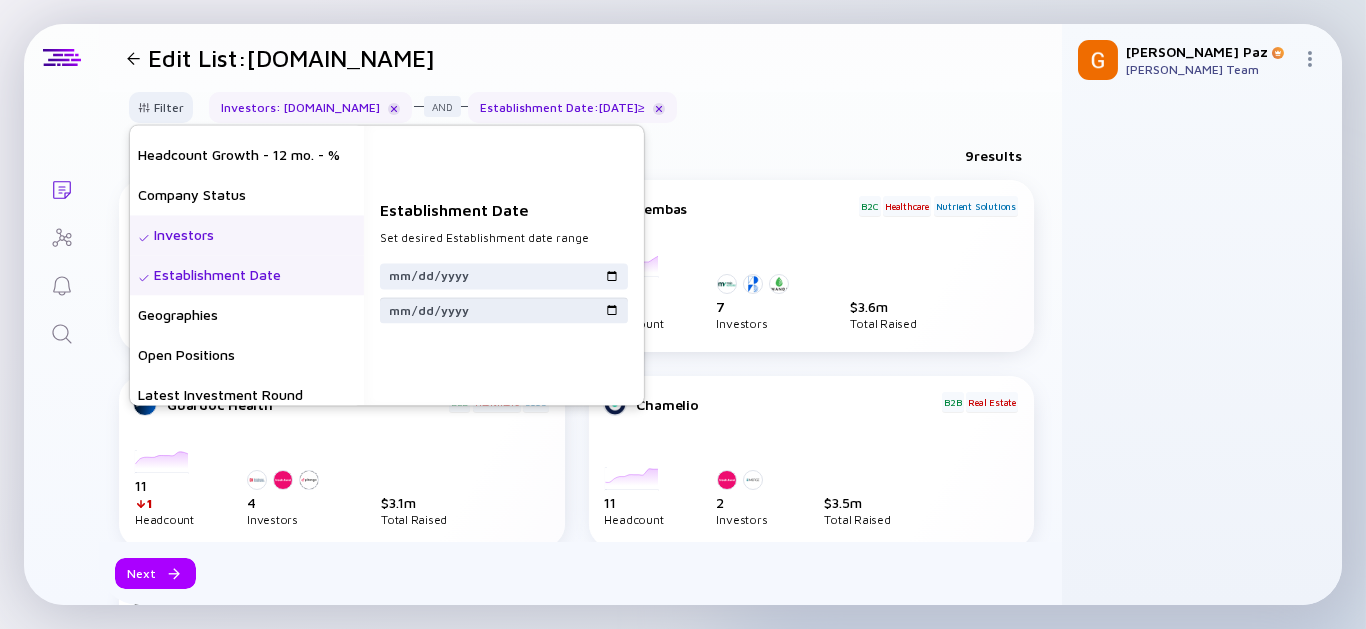 click at bounding box center [504, 310] 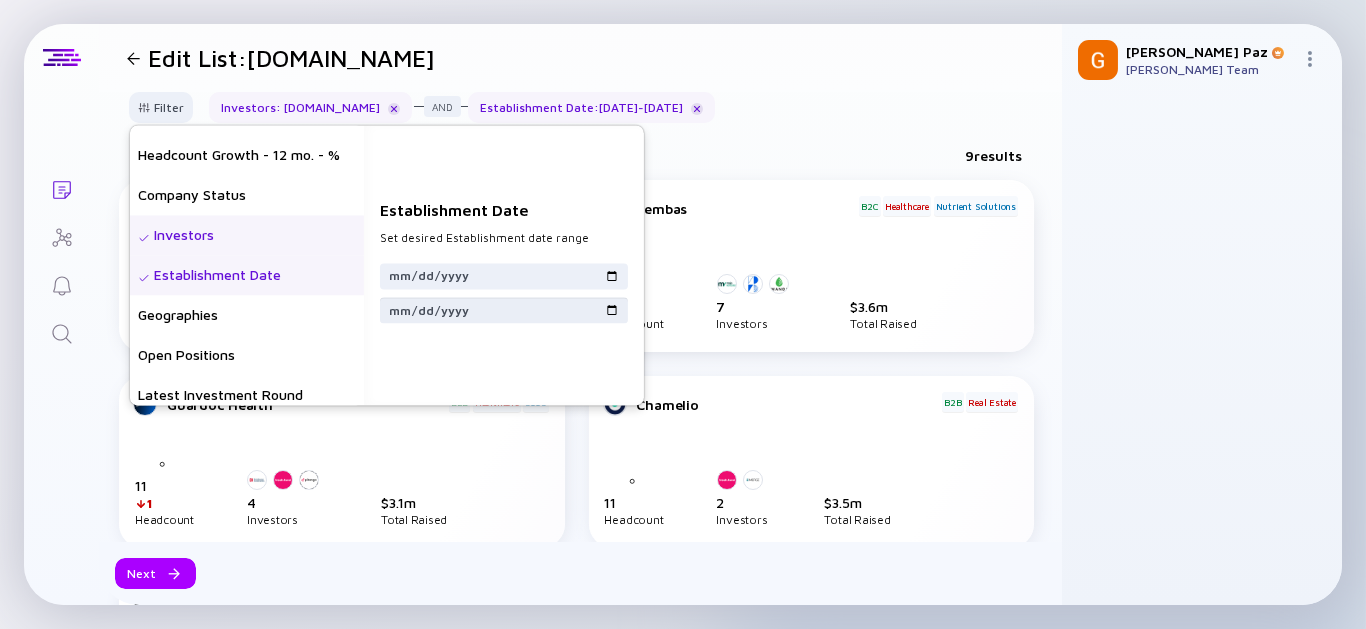type on "2025-01-01" 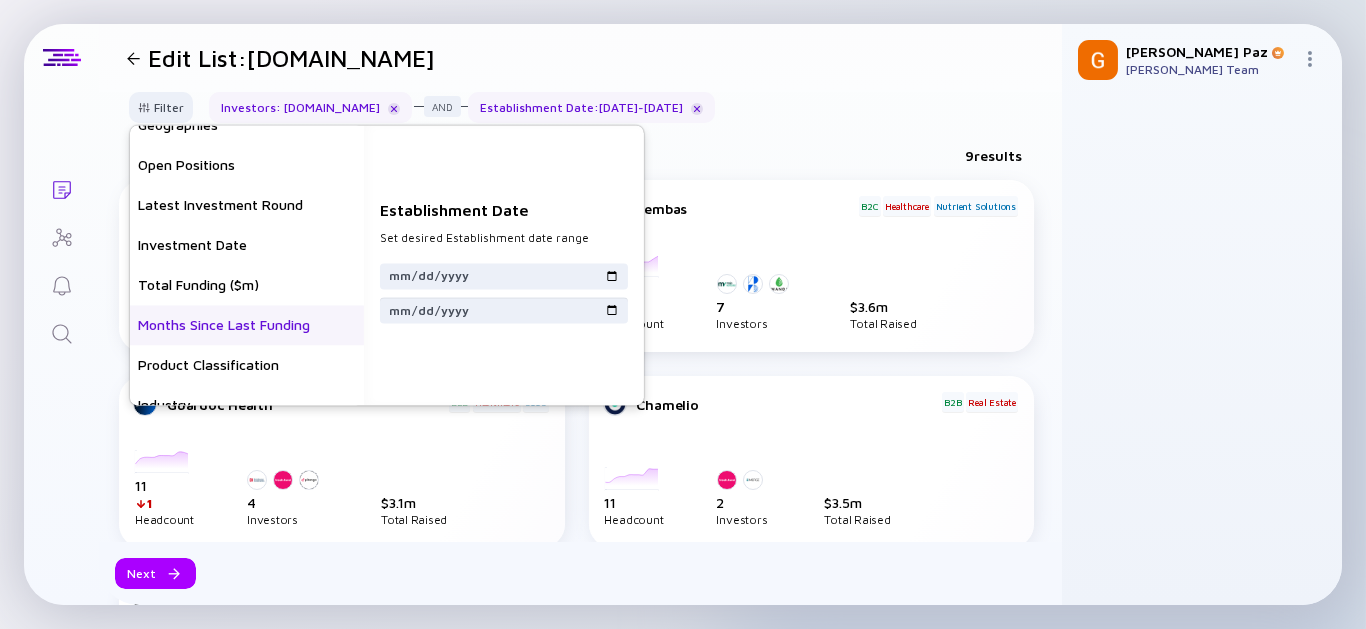 scroll, scrollTop: 333, scrollLeft: 0, axis: vertical 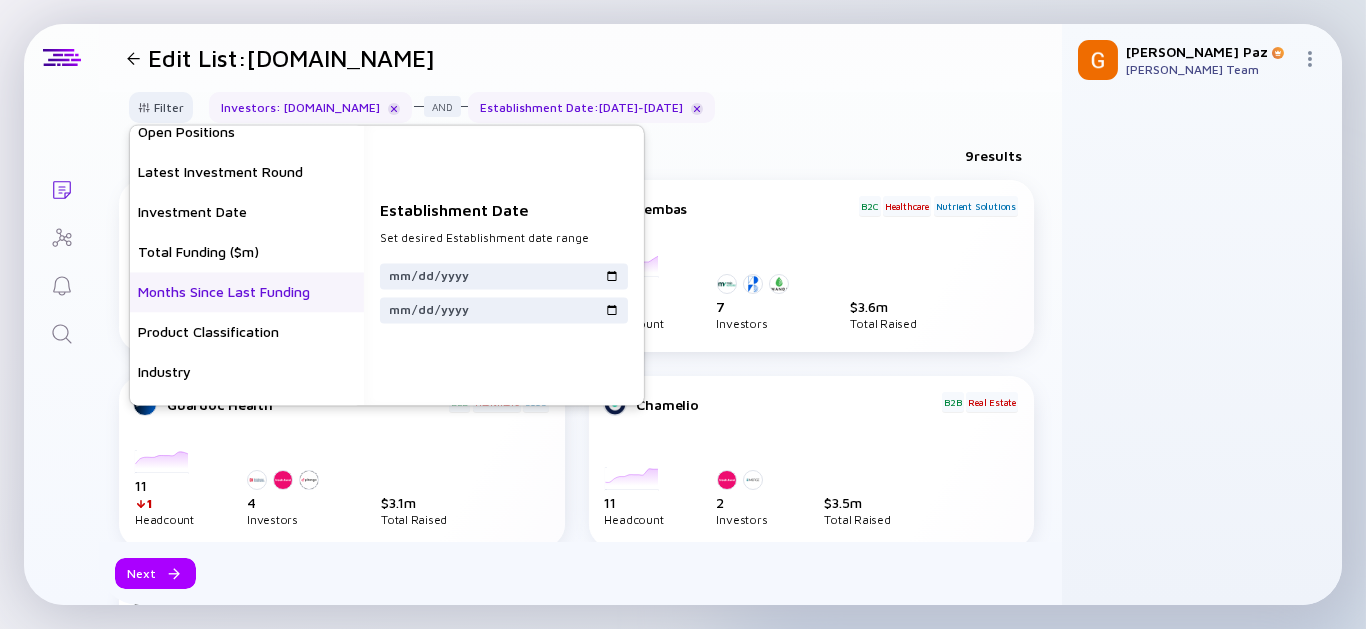 click on "Months Since Last Funding" at bounding box center (247, 292) 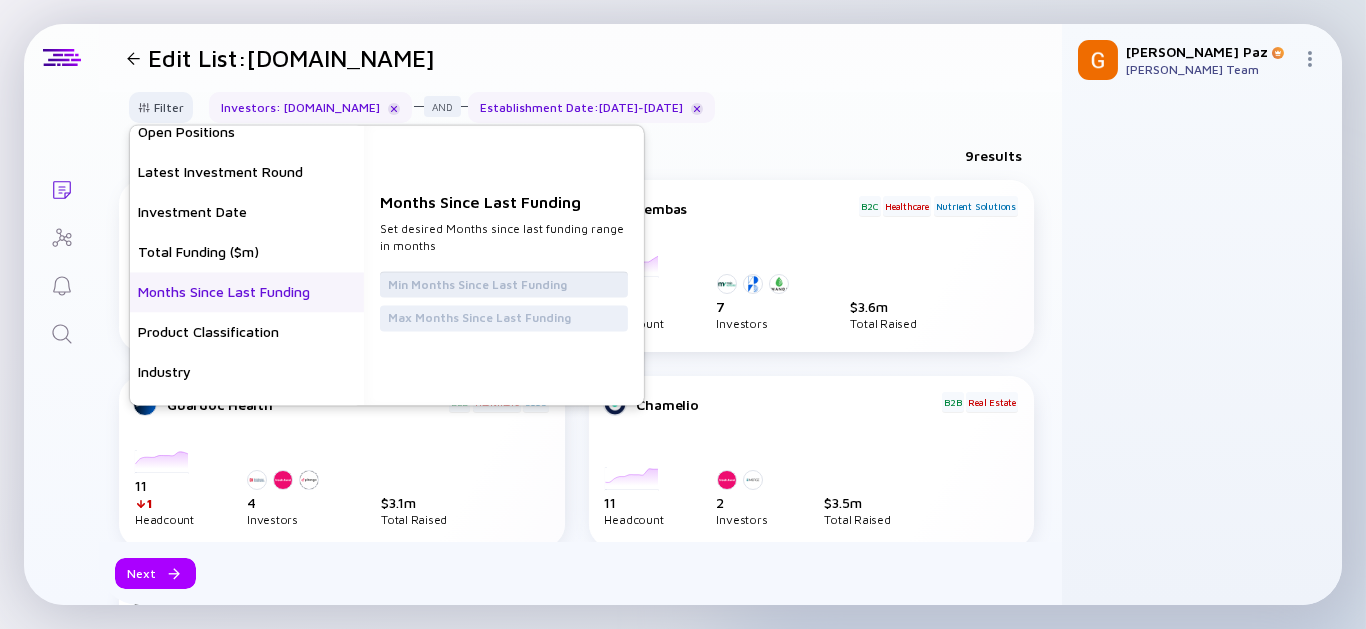 click at bounding box center (504, 284) 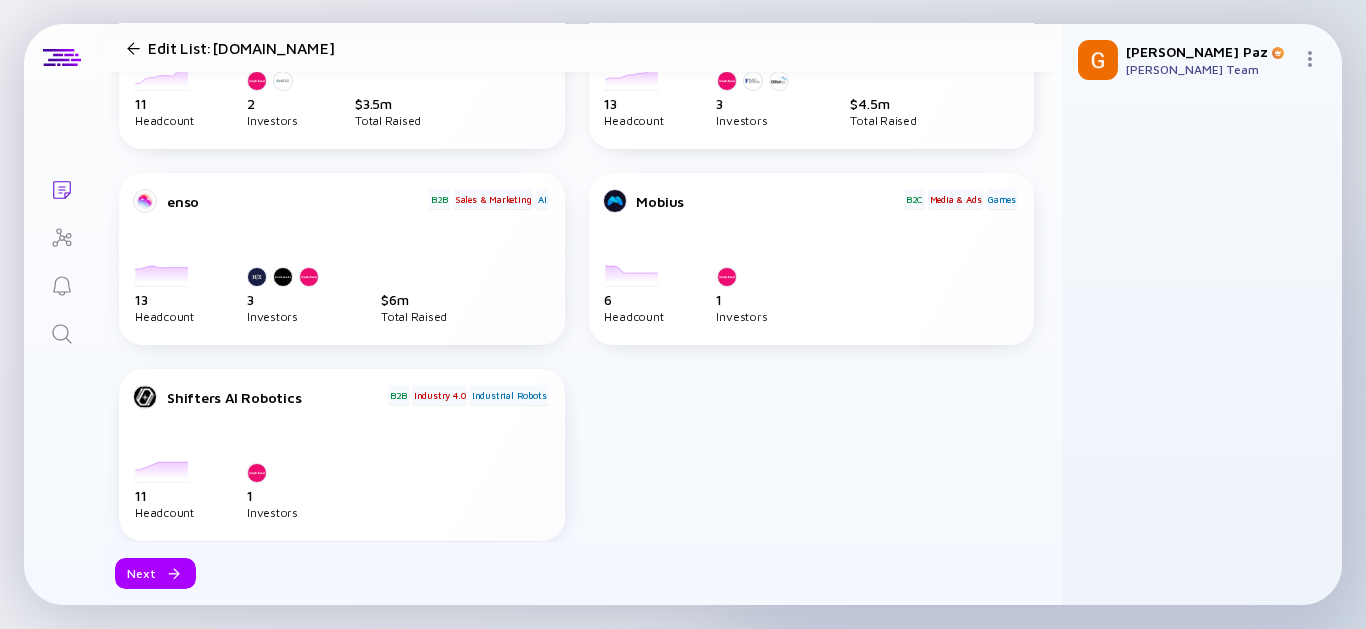 scroll, scrollTop: 444, scrollLeft: 0, axis: vertical 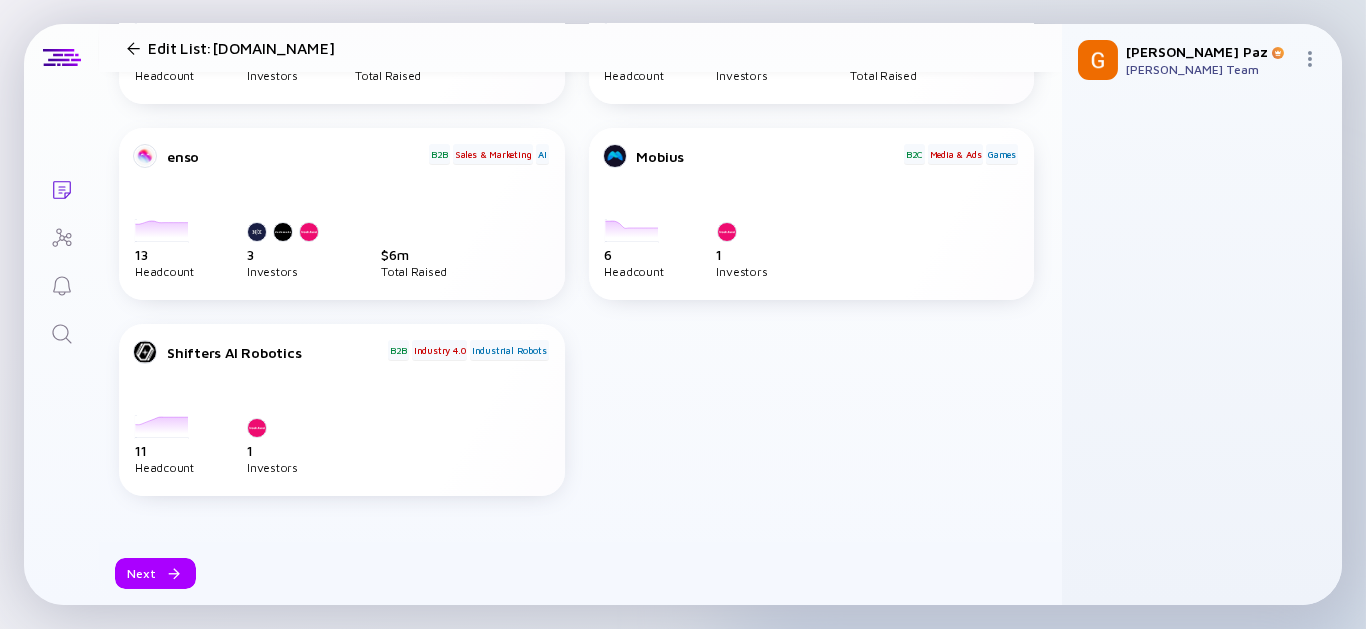 drag, startPoint x: 897, startPoint y: 440, endPoint x: 871, endPoint y: 433, distance: 26.925823 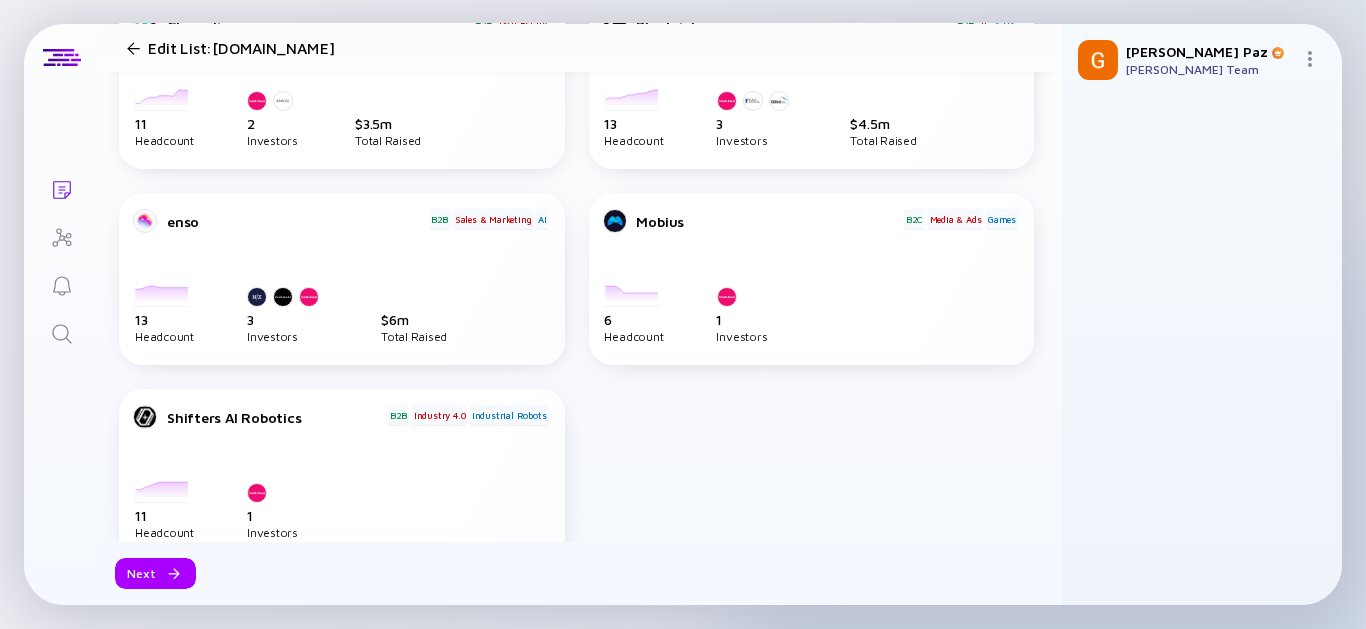 scroll, scrollTop: 333, scrollLeft: 0, axis: vertical 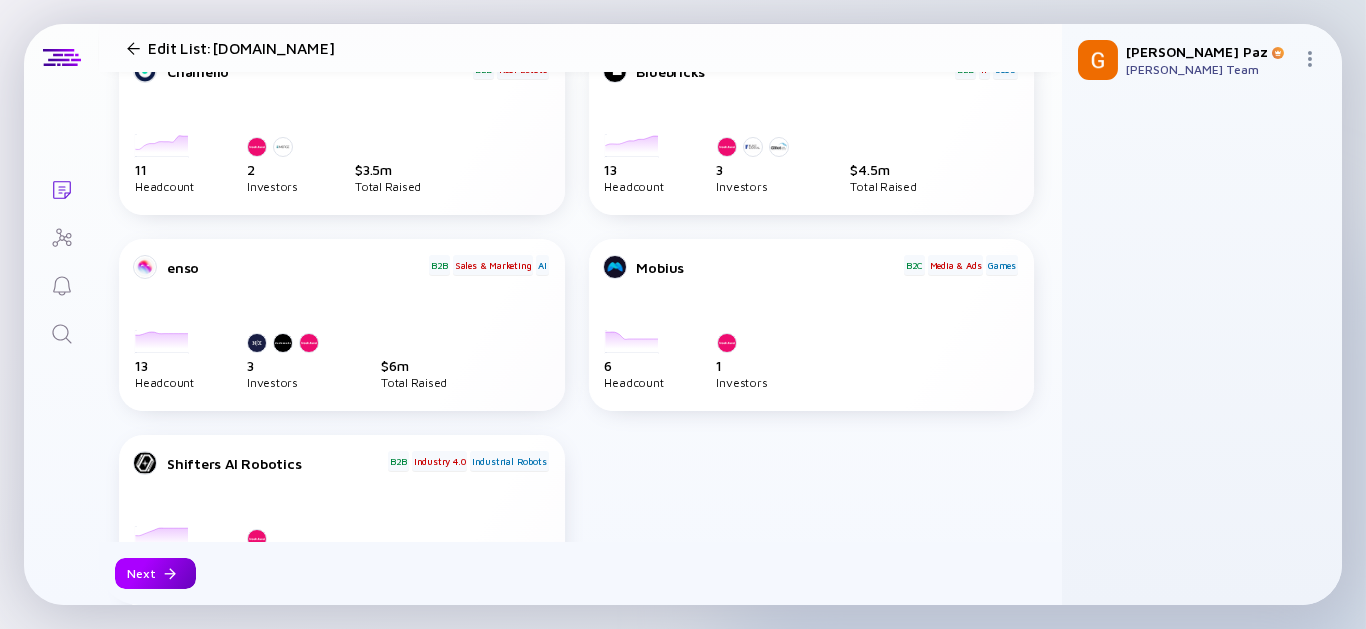 click on "Next" at bounding box center [155, 573] 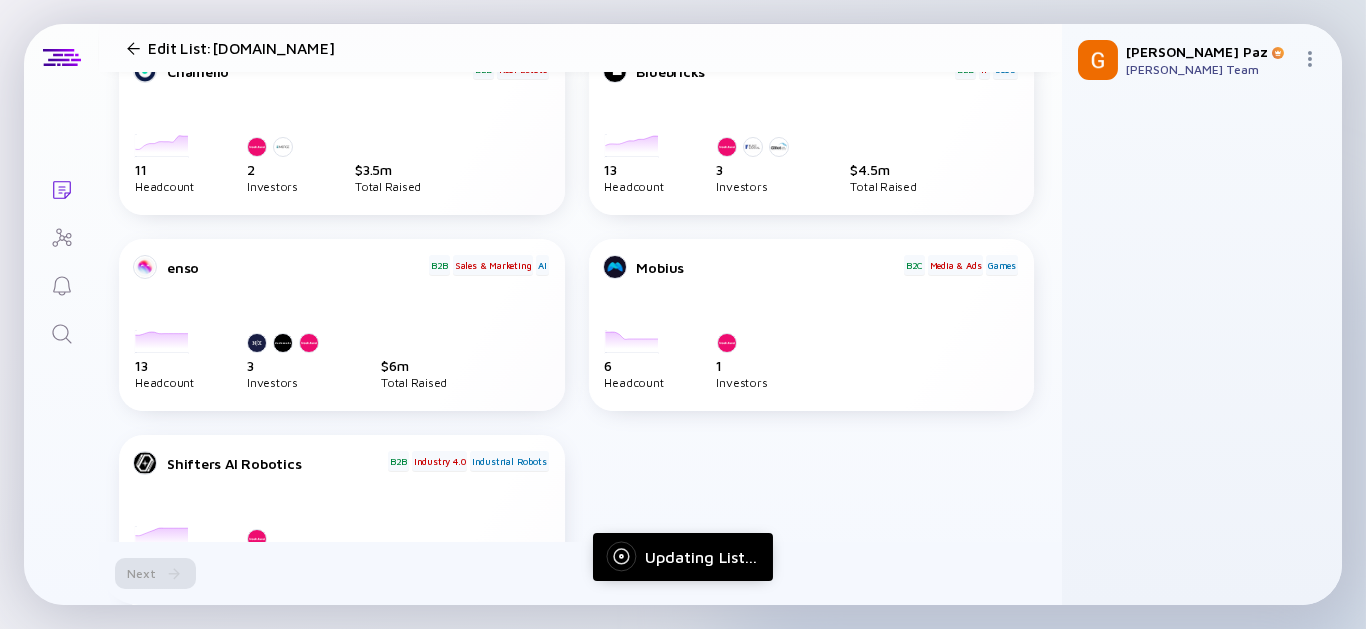 scroll, scrollTop: 0, scrollLeft: 0, axis: both 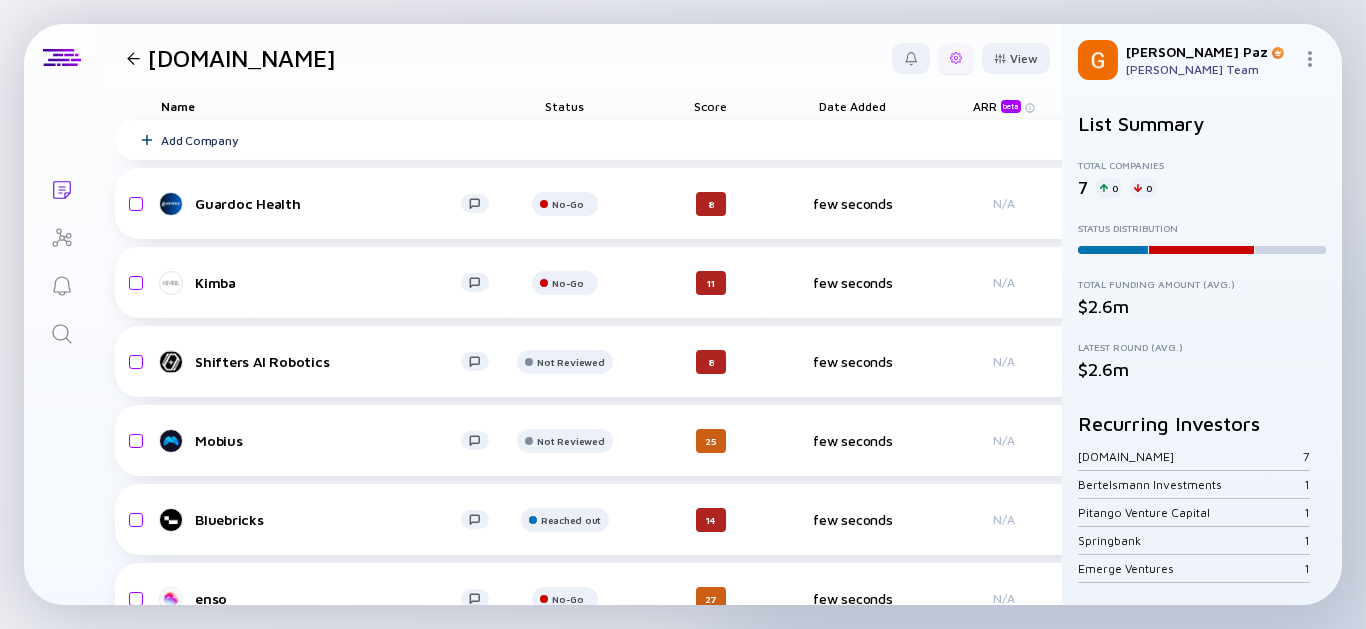 click at bounding box center [956, 58] 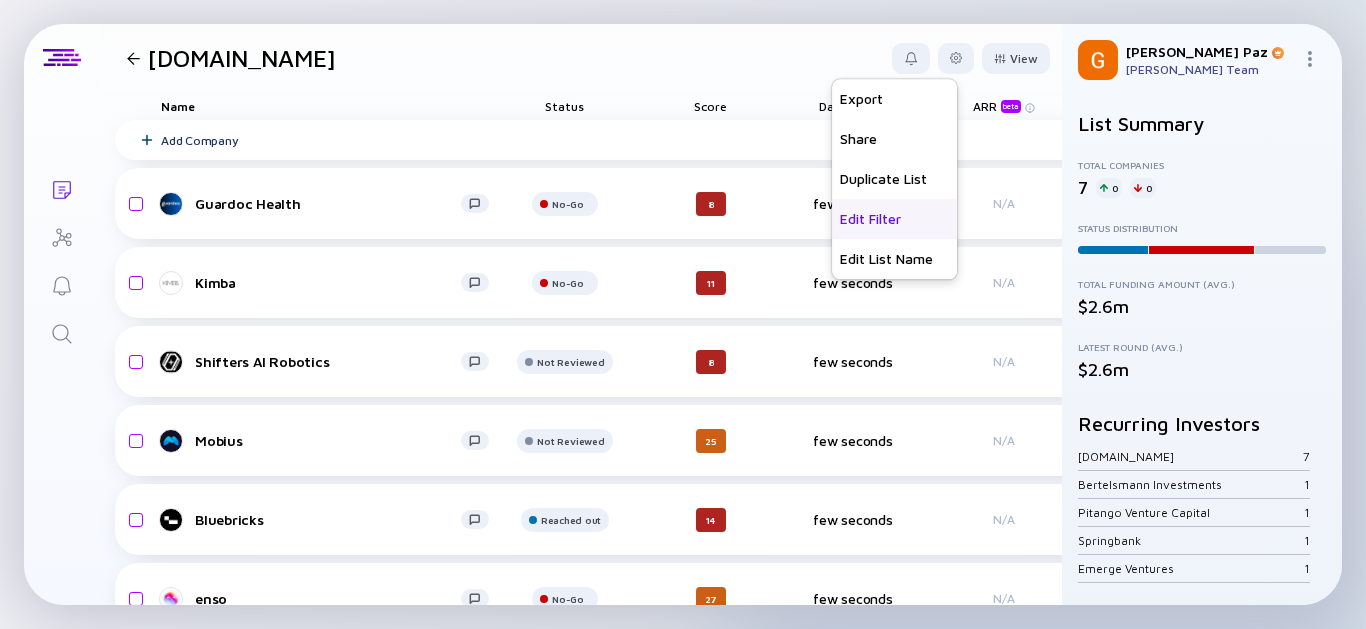 click on "Edit Filter" at bounding box center [894, 219] 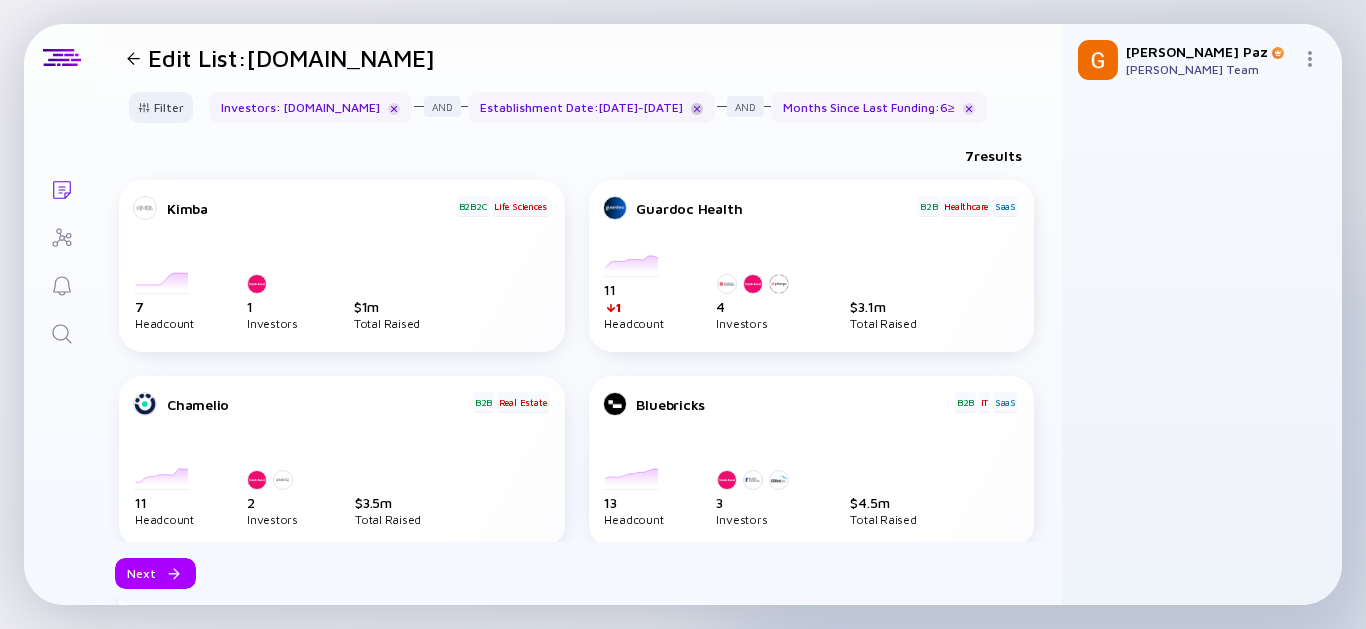 click at bounding box center [697, 109] 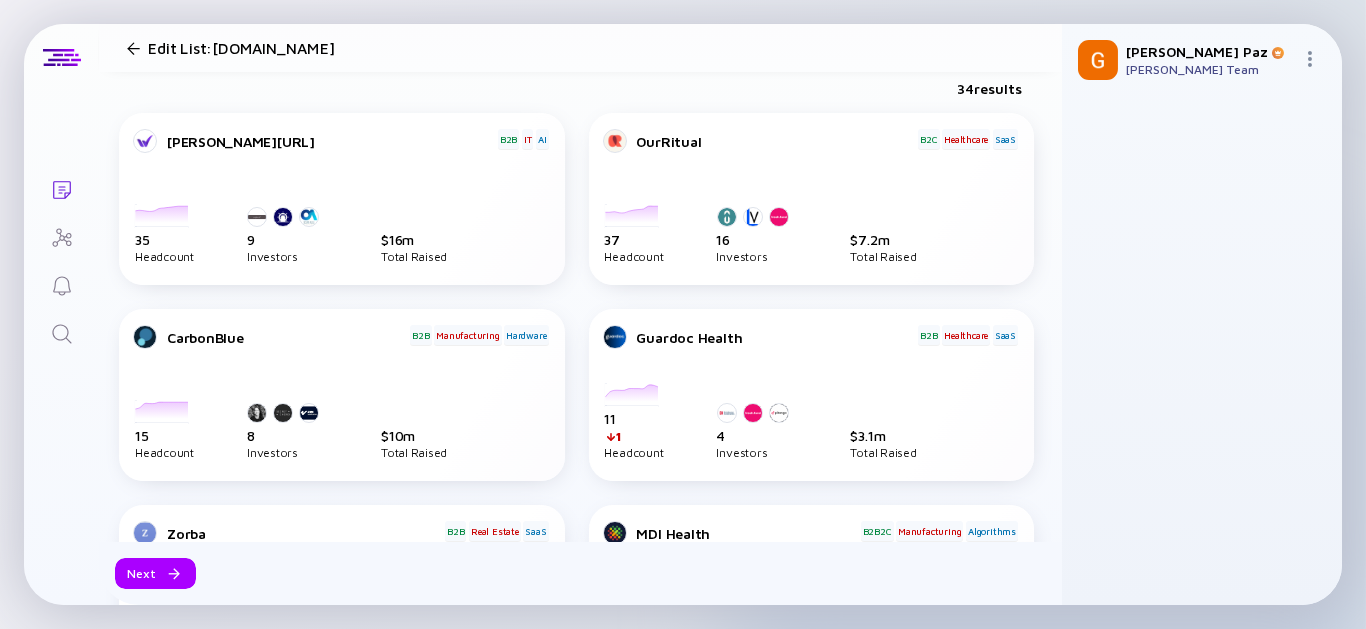scroll, scrollTop: 0, scrollLeft: 0, axis: both 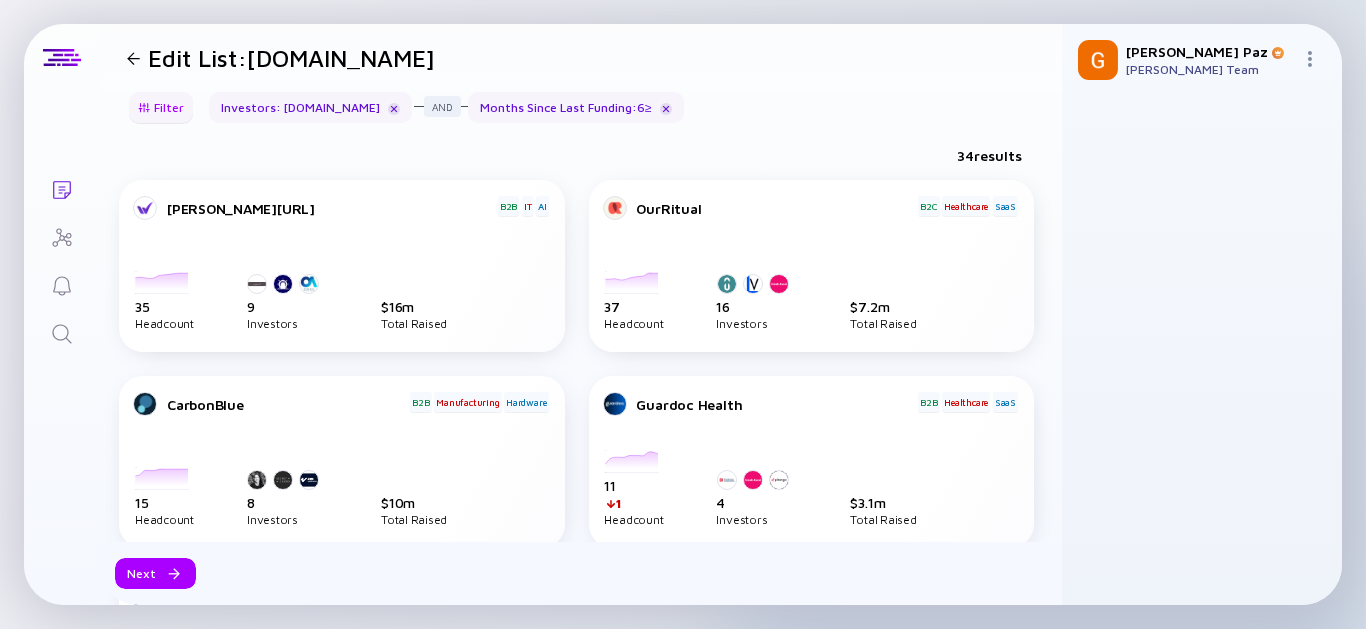 click on "Filter" at bounding box center [161, 107] 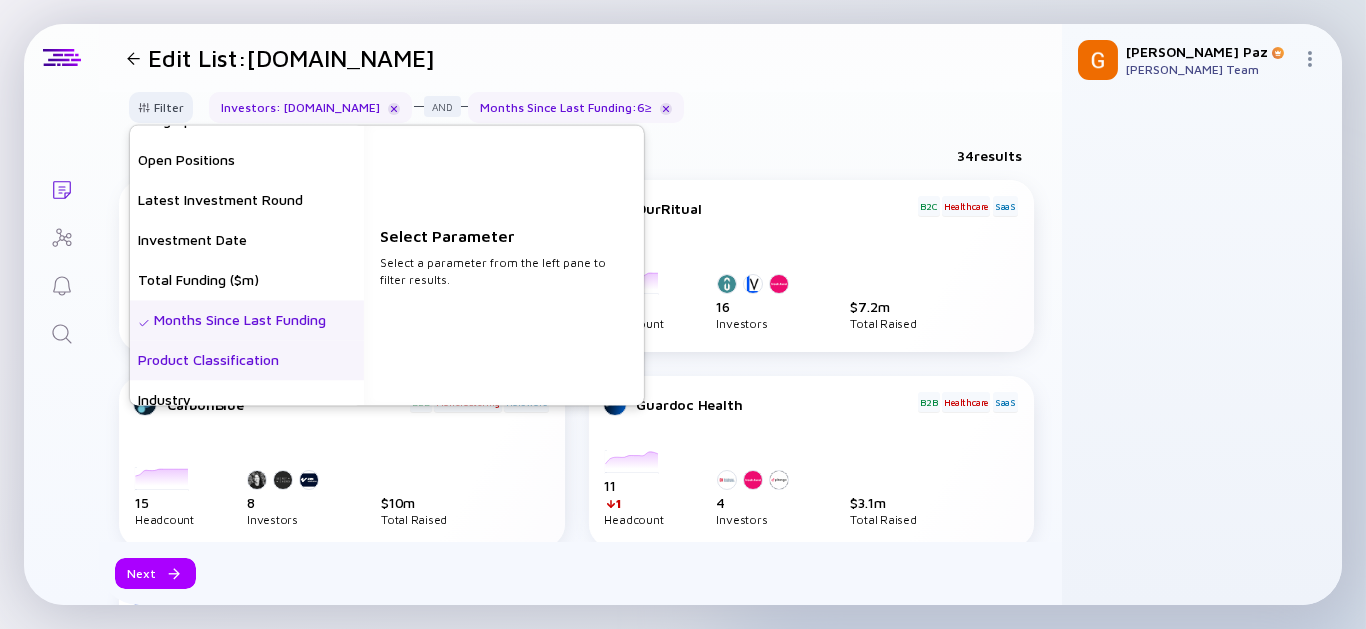 scroll, scrollTop: 333, scrollLeft: 0, axis: vertical 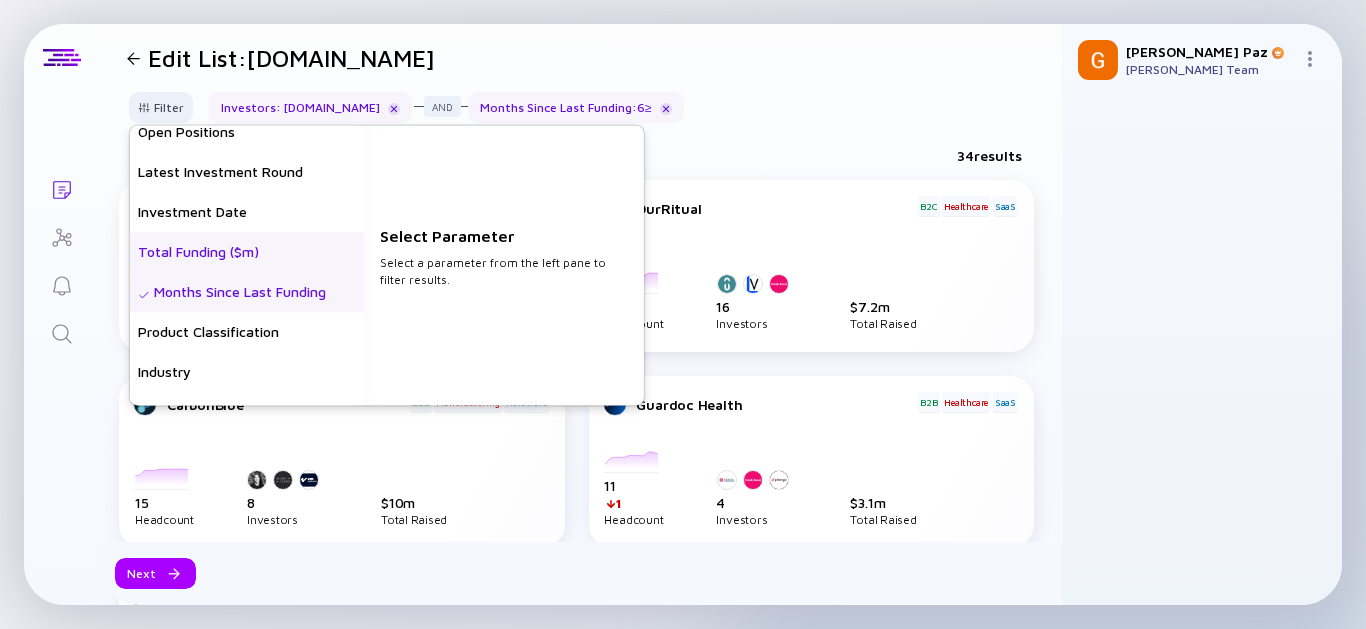 click on "Total Funding ($m)" at bounding box center (247, 252) 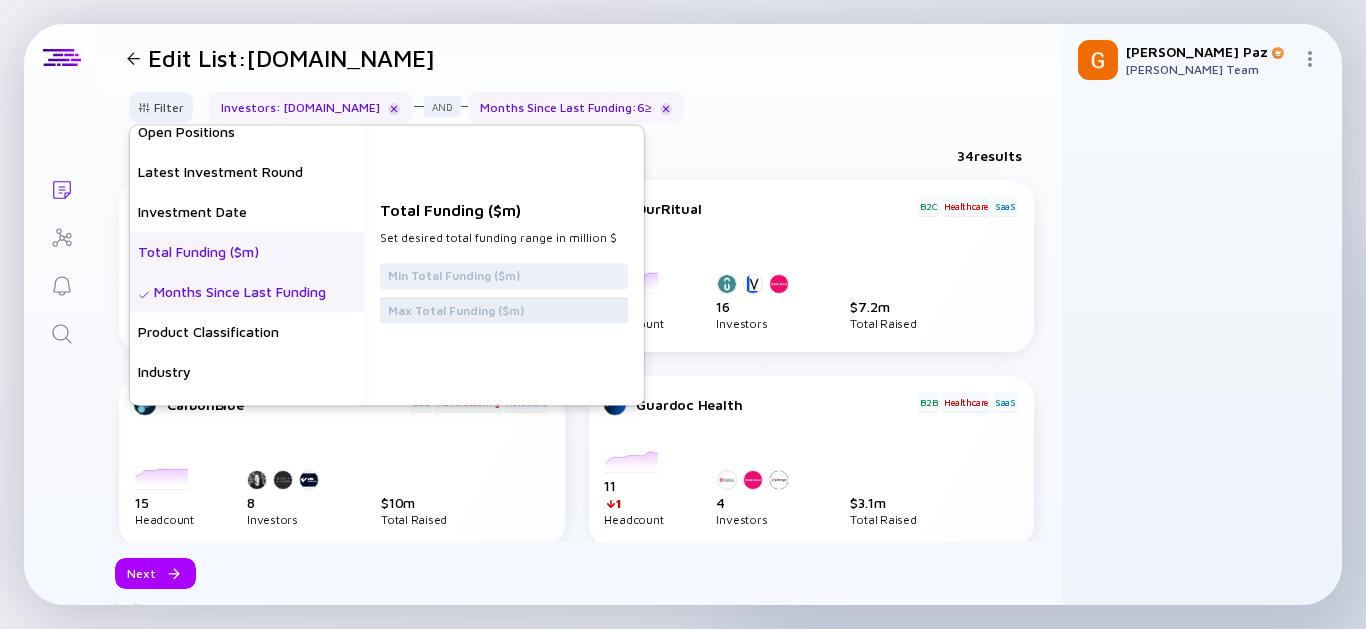 click at bounding box center (504, 310) 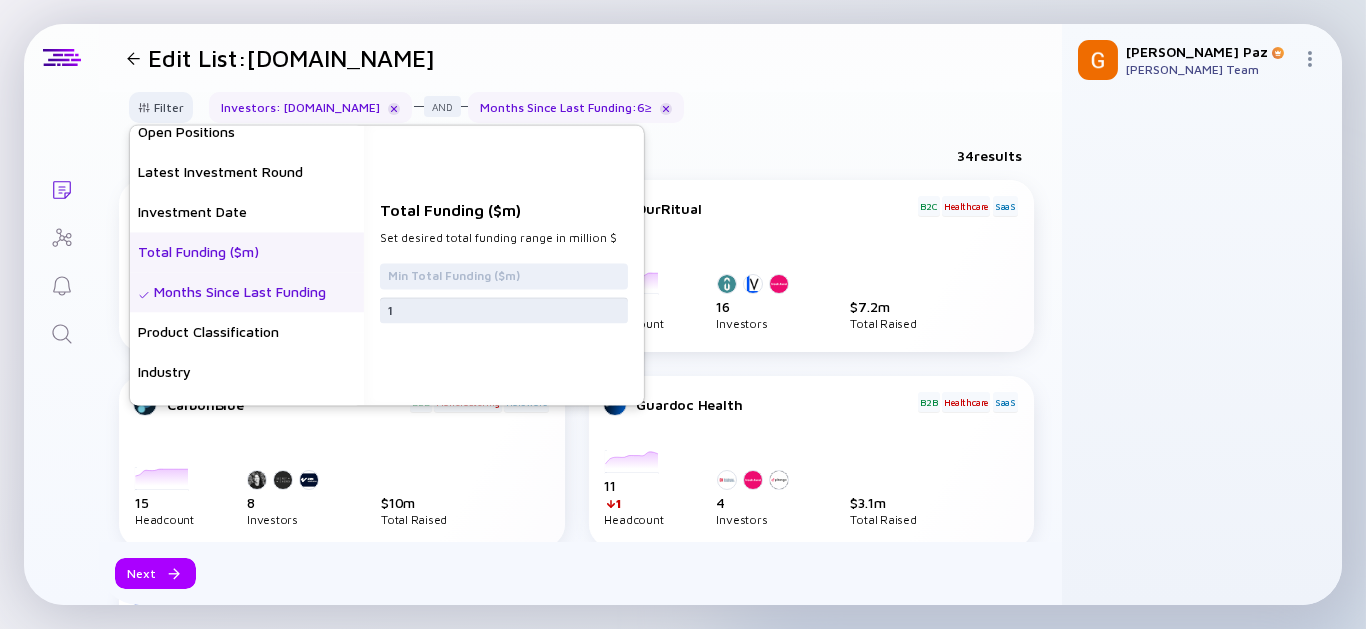 type on "15" 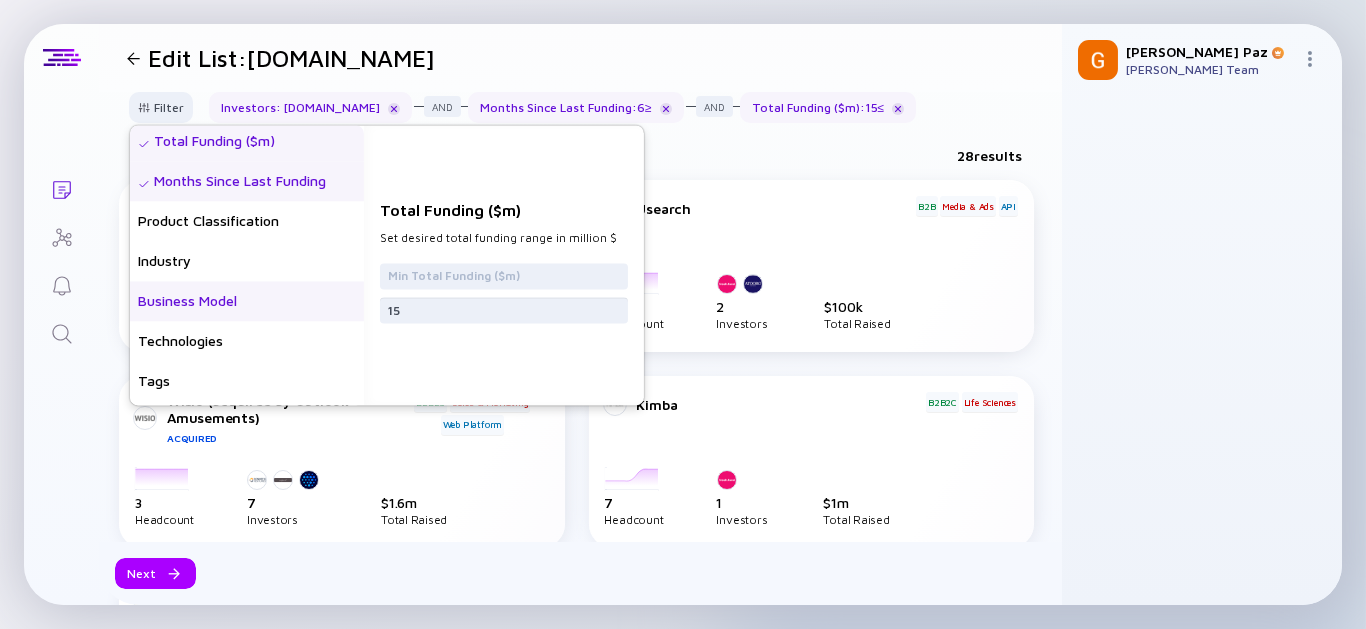 scroll, scrollTop: 559, scrollLeft: 0, axis: vertical 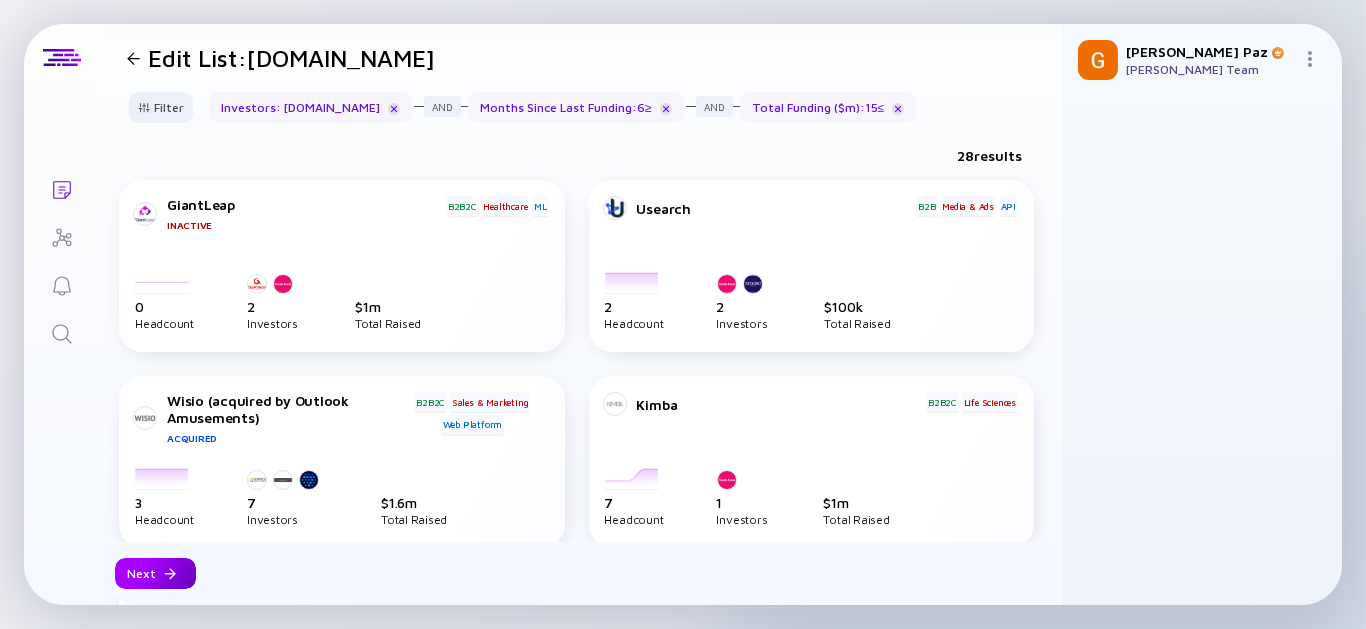 click at bounding box center [170, 574] 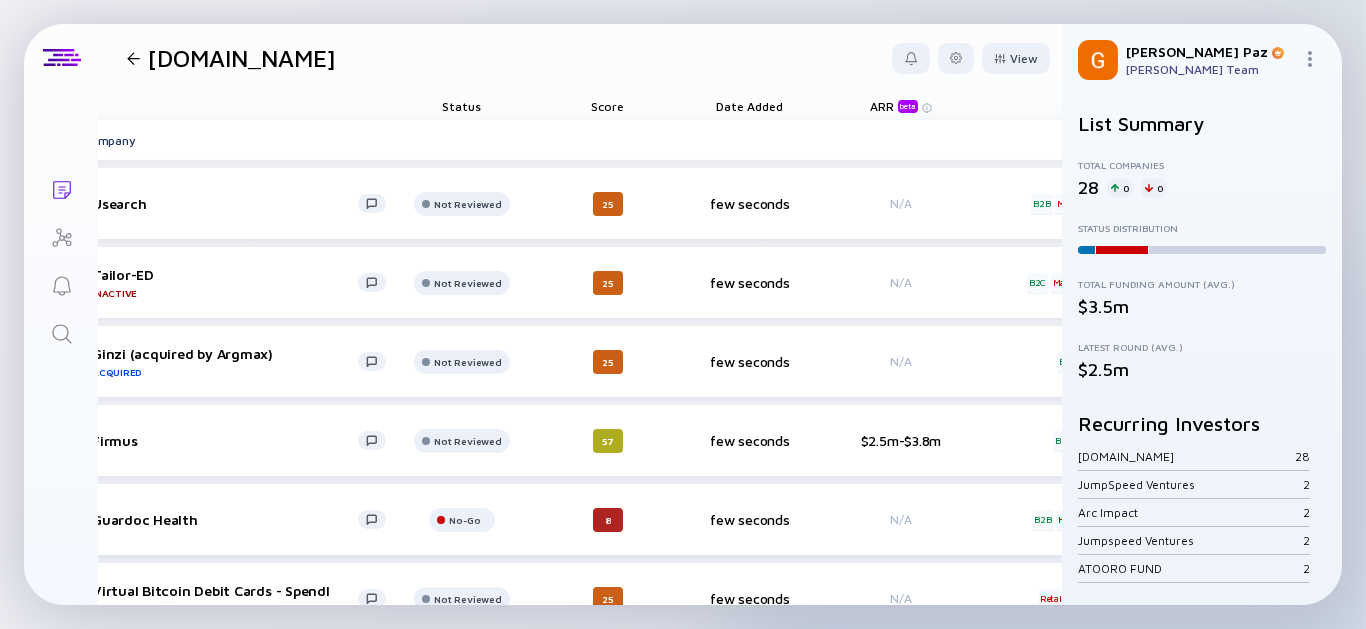 scroll, scrollTop: 0, scrollLeft: 0, axis: both 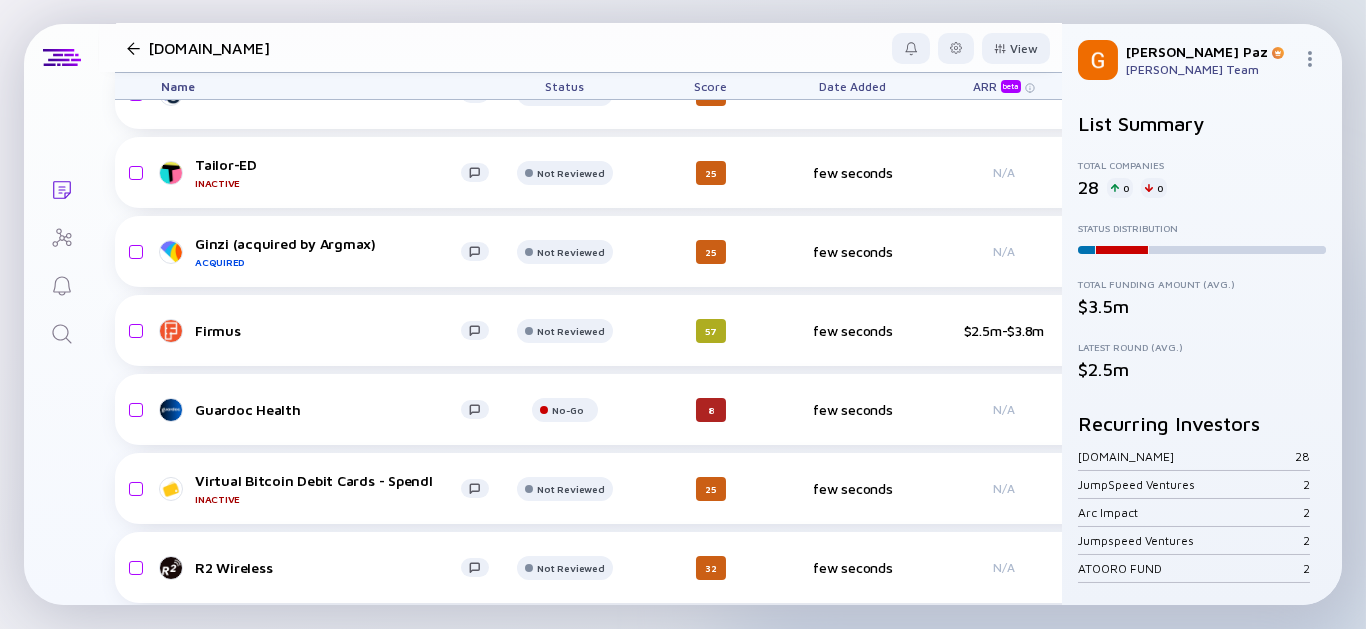 click on "Status" at bounding box center (565, 86) 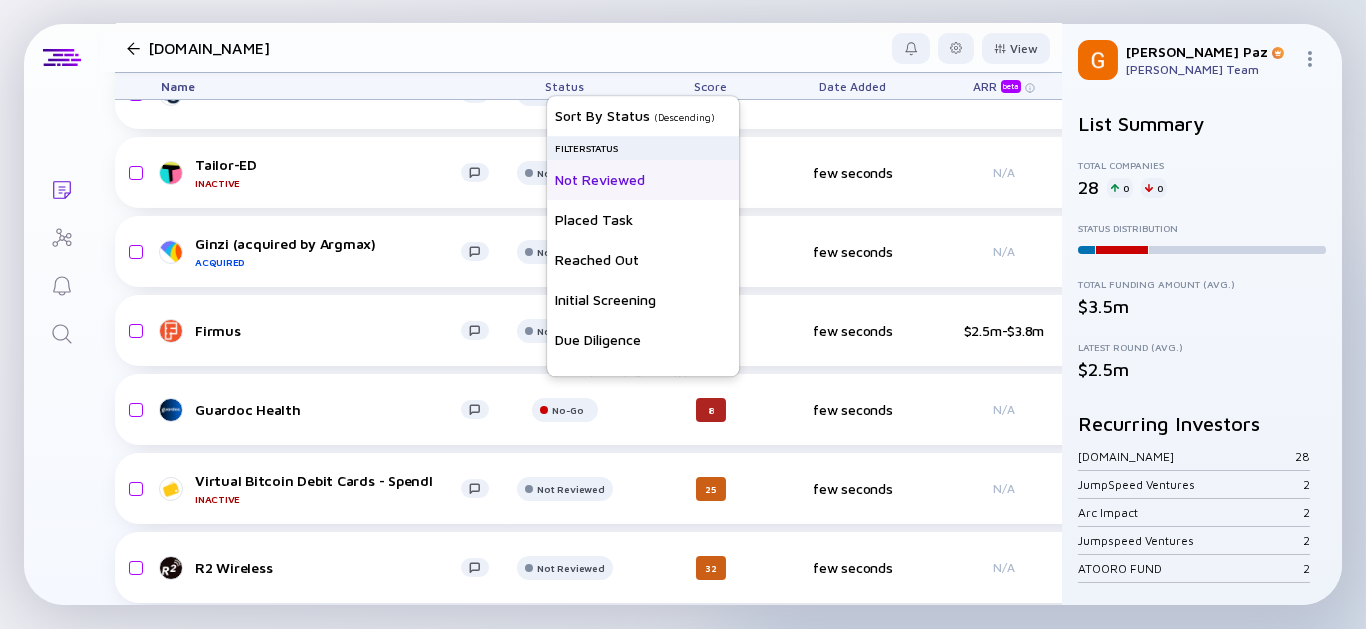click on "Not Reviewed" at bounding box center [643, 180] 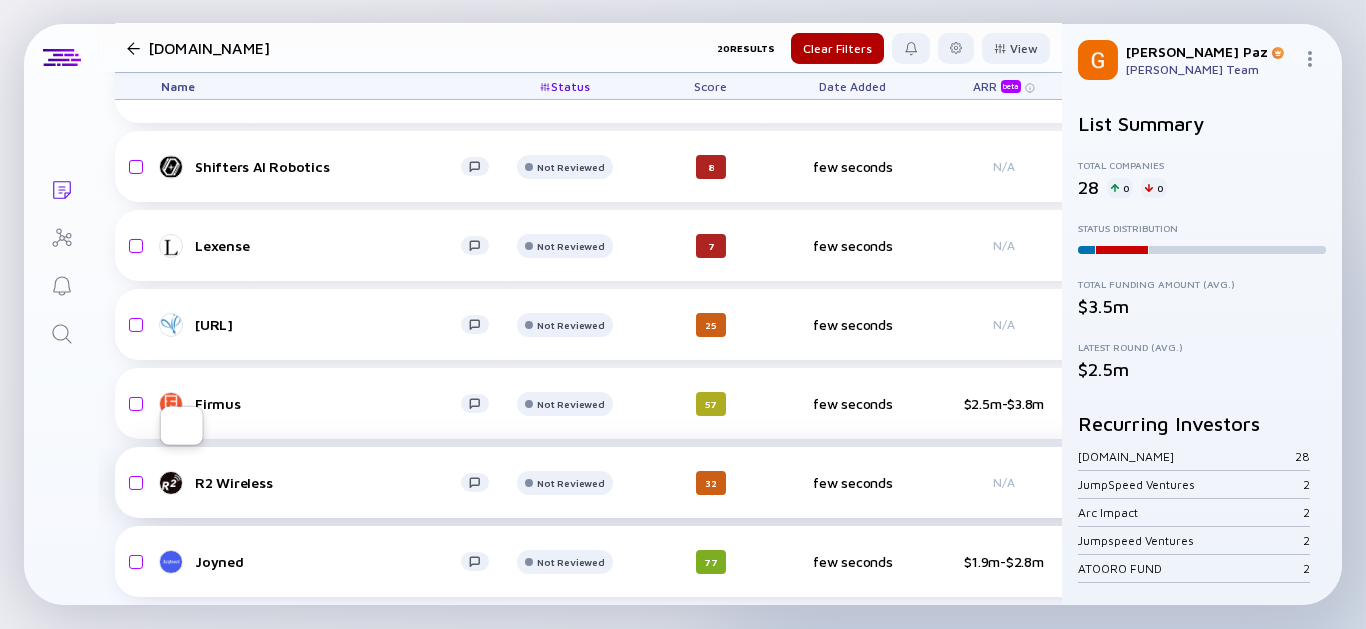 scroll, scrollTop: 1158, scrollLeft: 0, axis: vertical 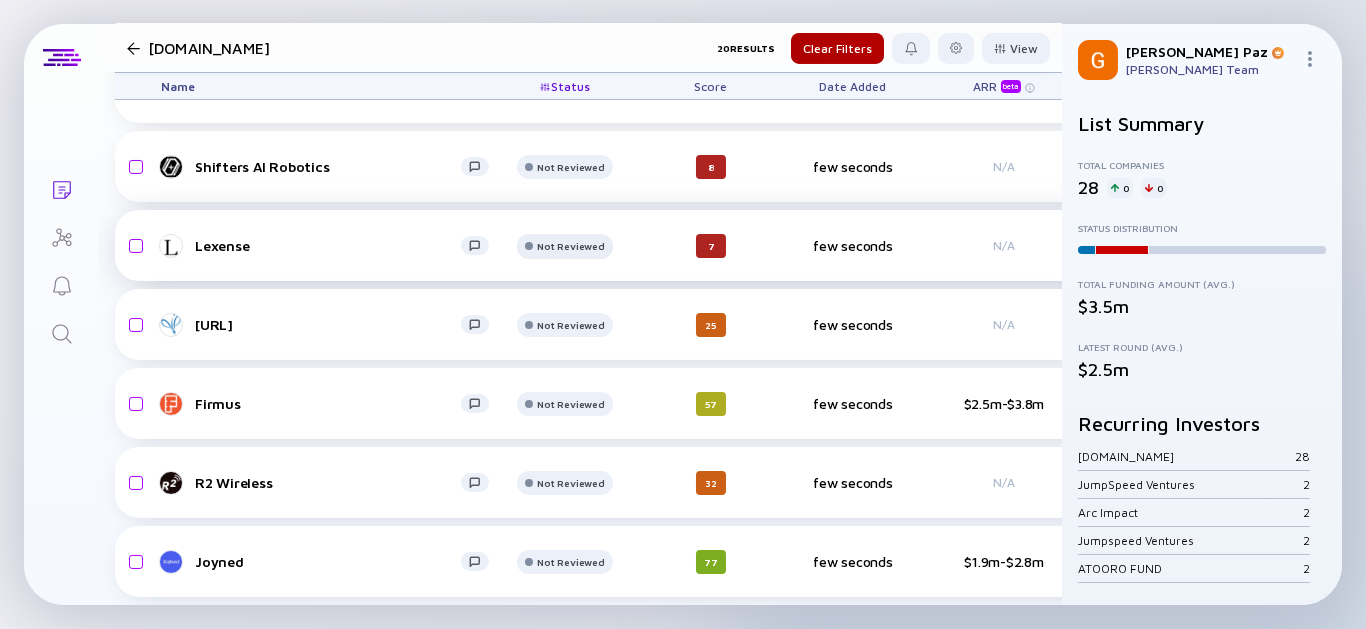click on "Not Reviewed" at bounding box center (570, 9) 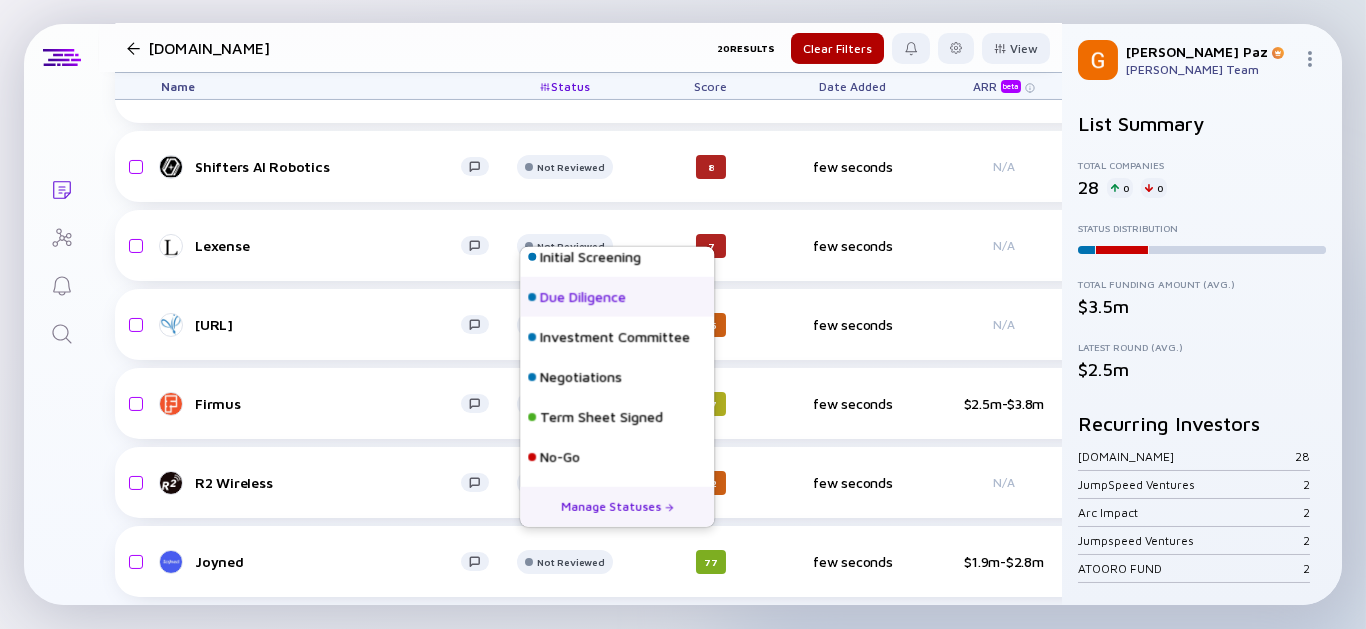 scroll, scrollTop: 207, scrollLeft: 0, axis: vertical 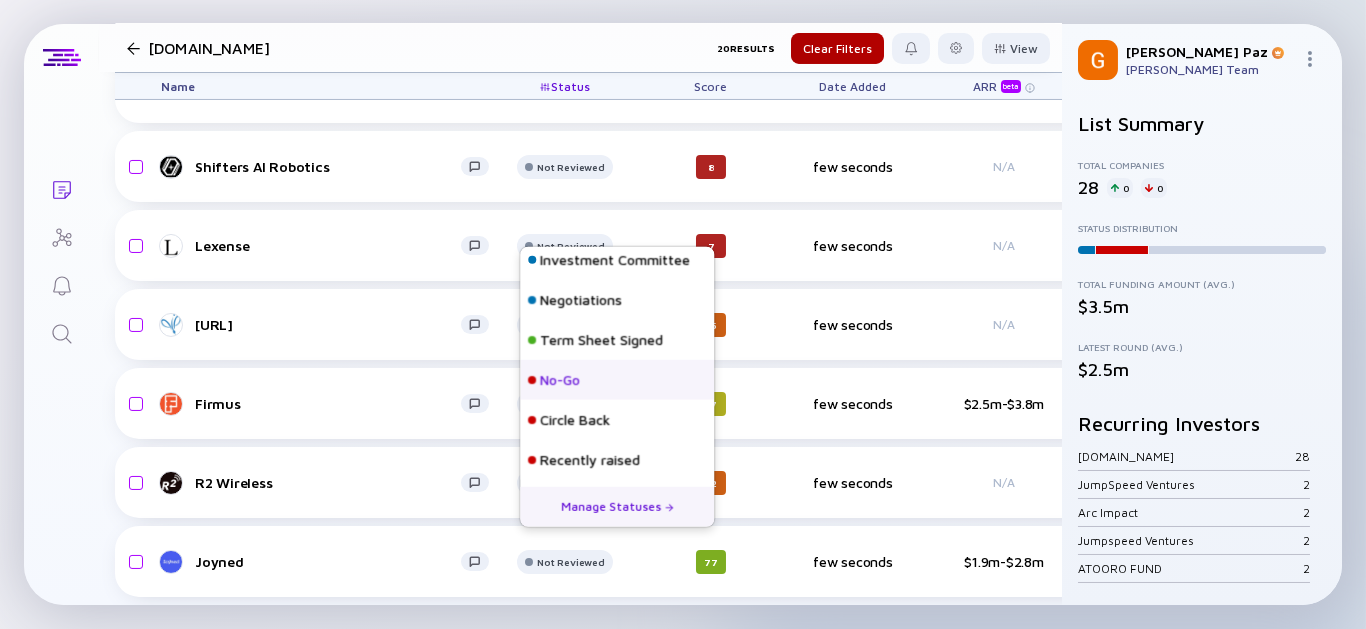 click on "No-Go" at bounding box center [617, 380] 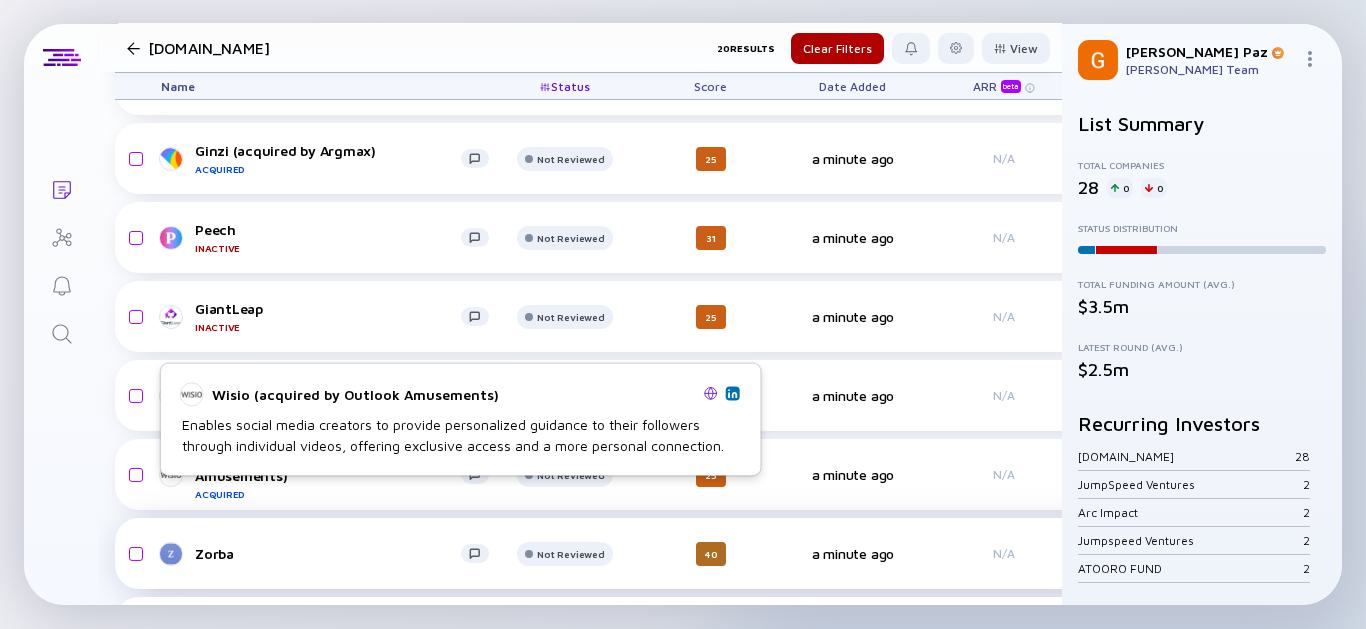 scroll, scrollTop: 492, scrollLeft: 0, axis: vertical 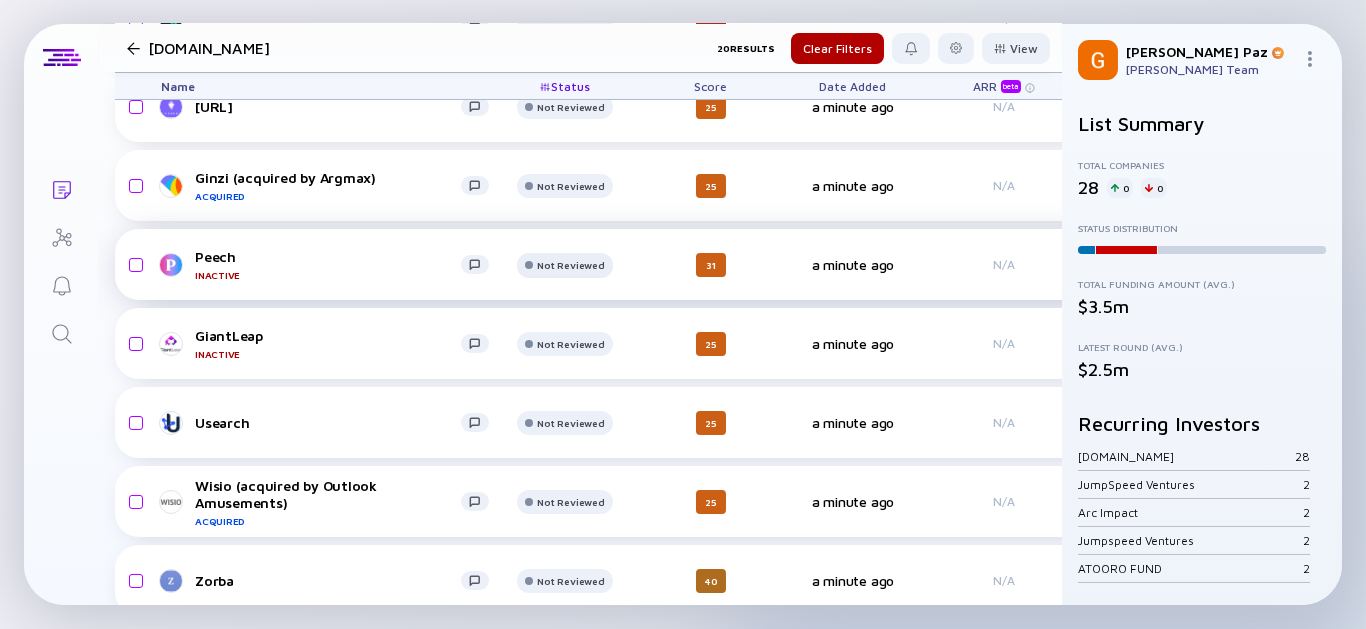 click on "Not Reviewed" at bounding box center (570, 28) 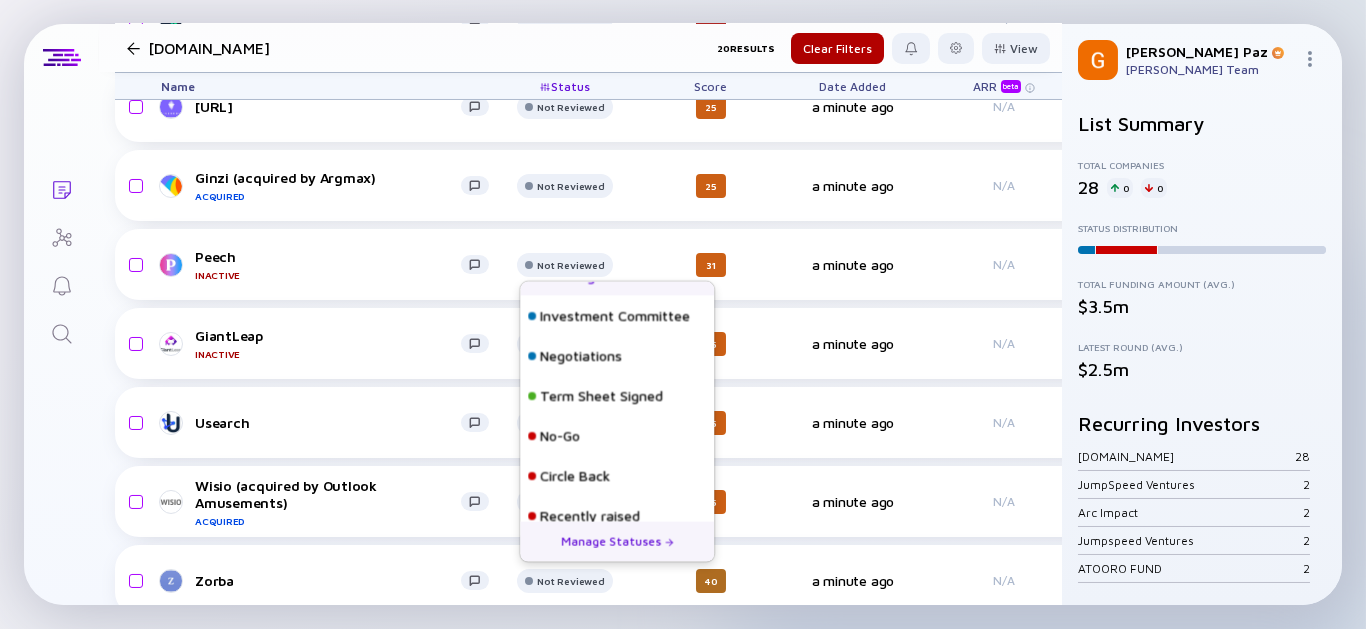 scroll, scrollTop: 207, scrollLeft: 0, axis: vertical 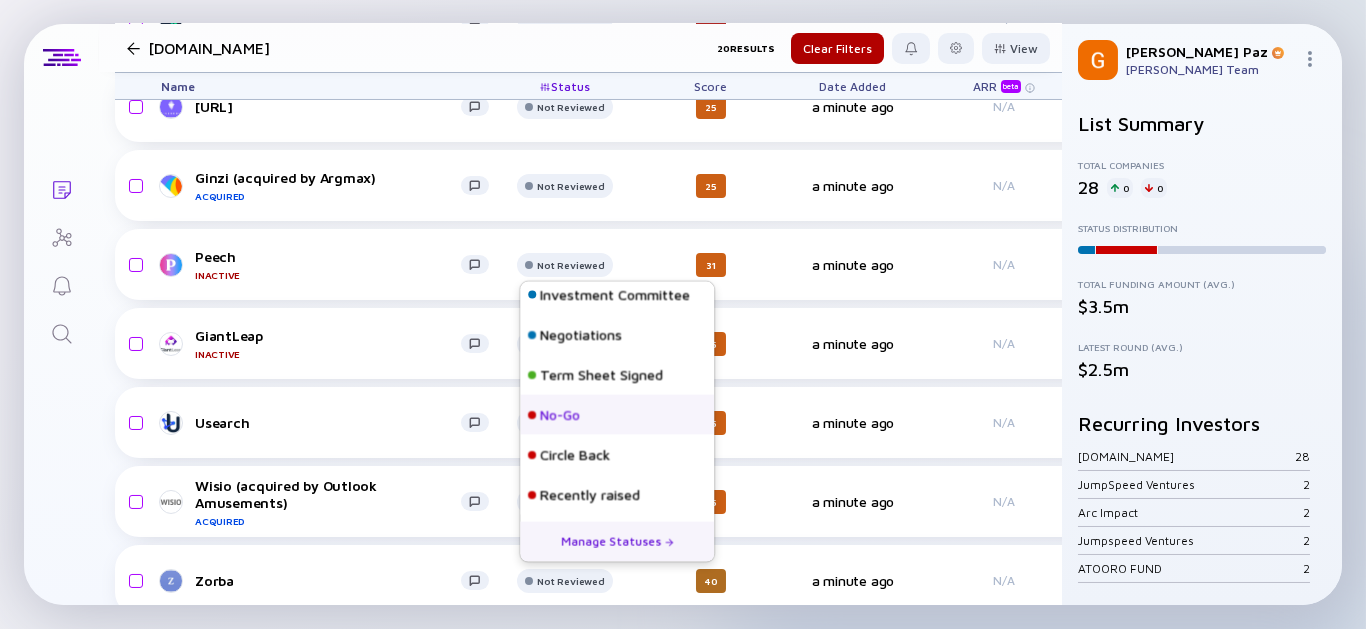 click on "No-Go" at bounding box center (617, 415) 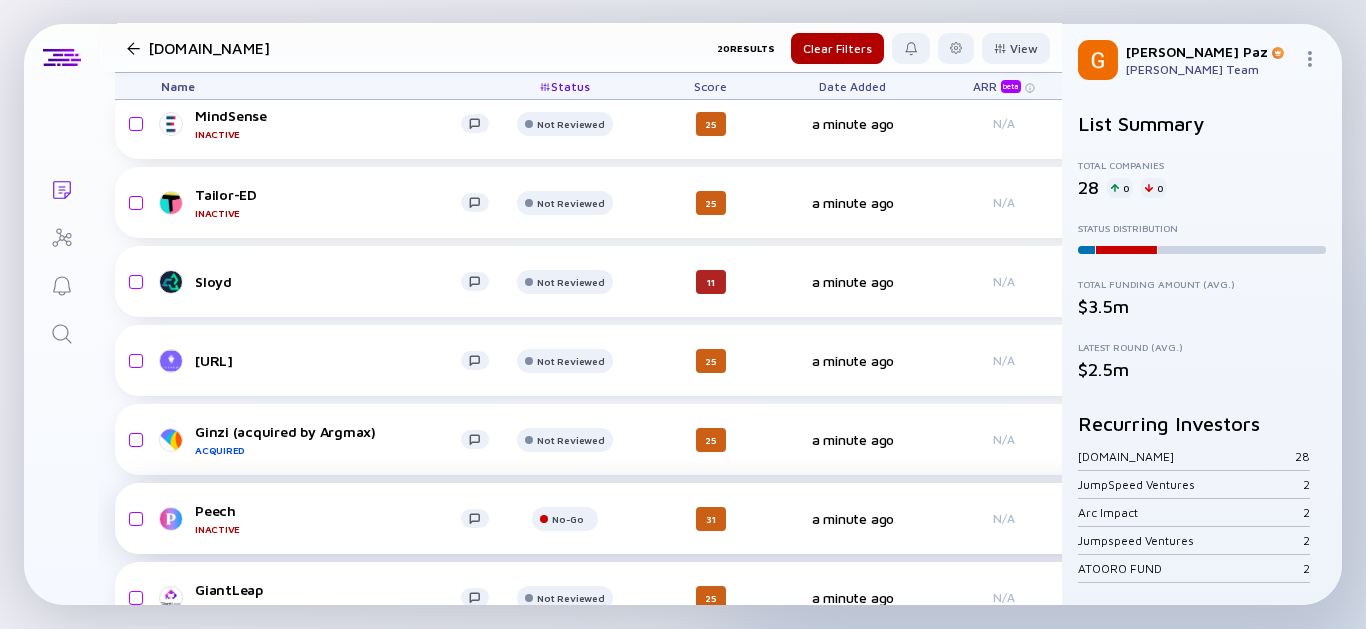 scroll, scrollTop: 158, scrollLeft: 0, axis: vertical 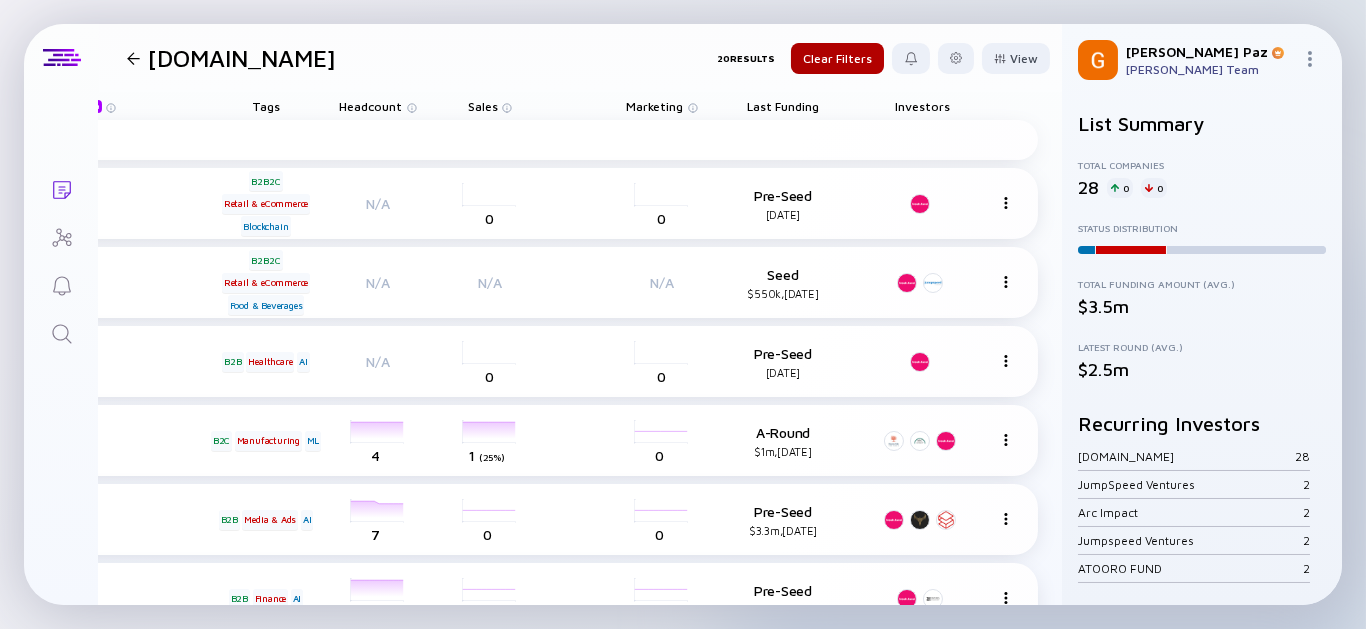 click on "Last Funding" at bounding box center [783, 106] 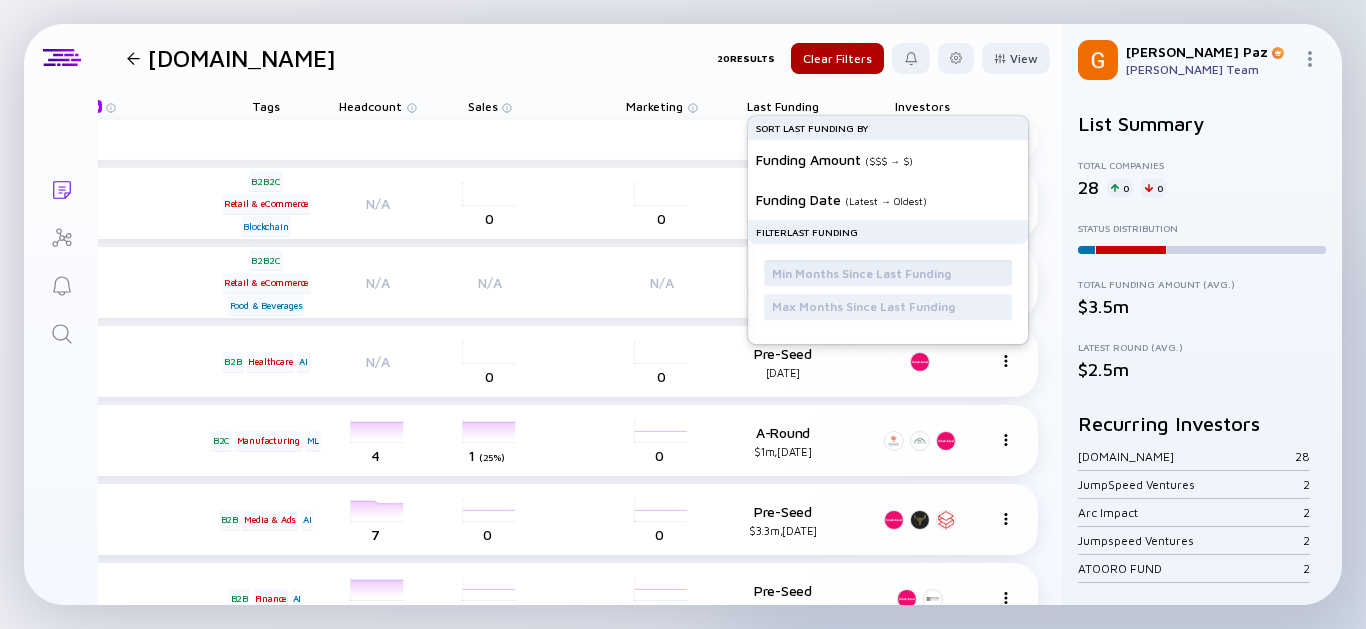 click at bounding box center [888, 273] 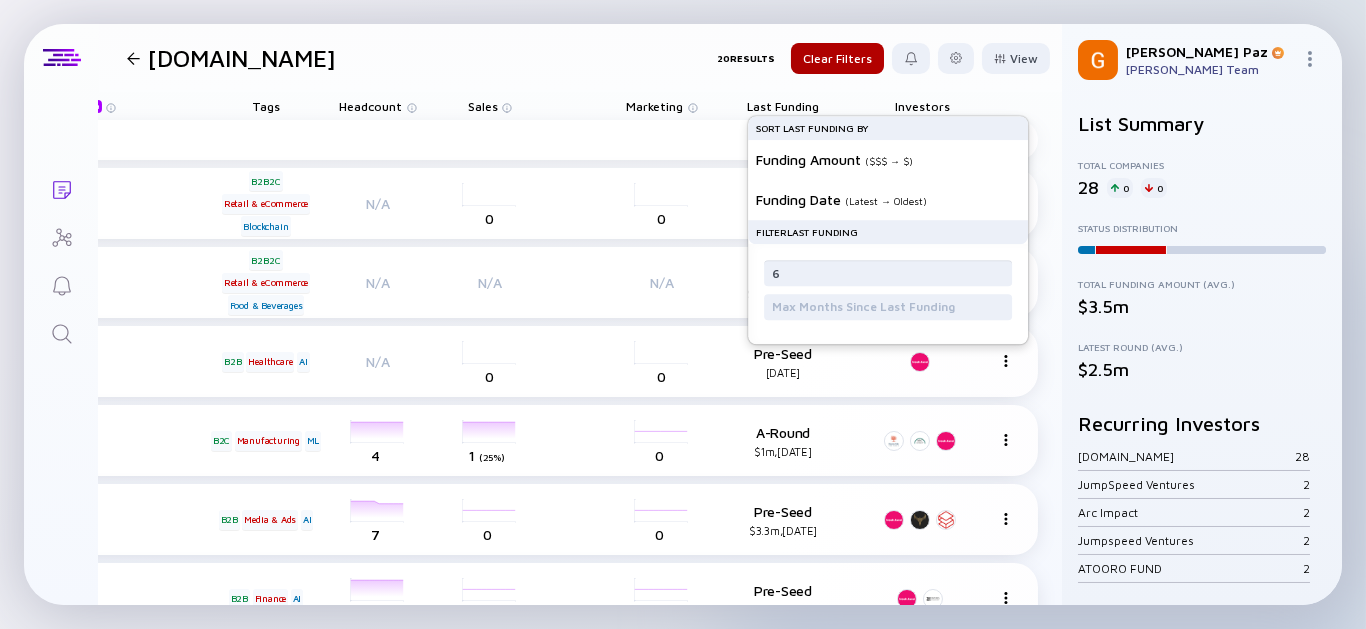 scroll, scrollTop: 0, scrollLeft: 925, axis: horizontal 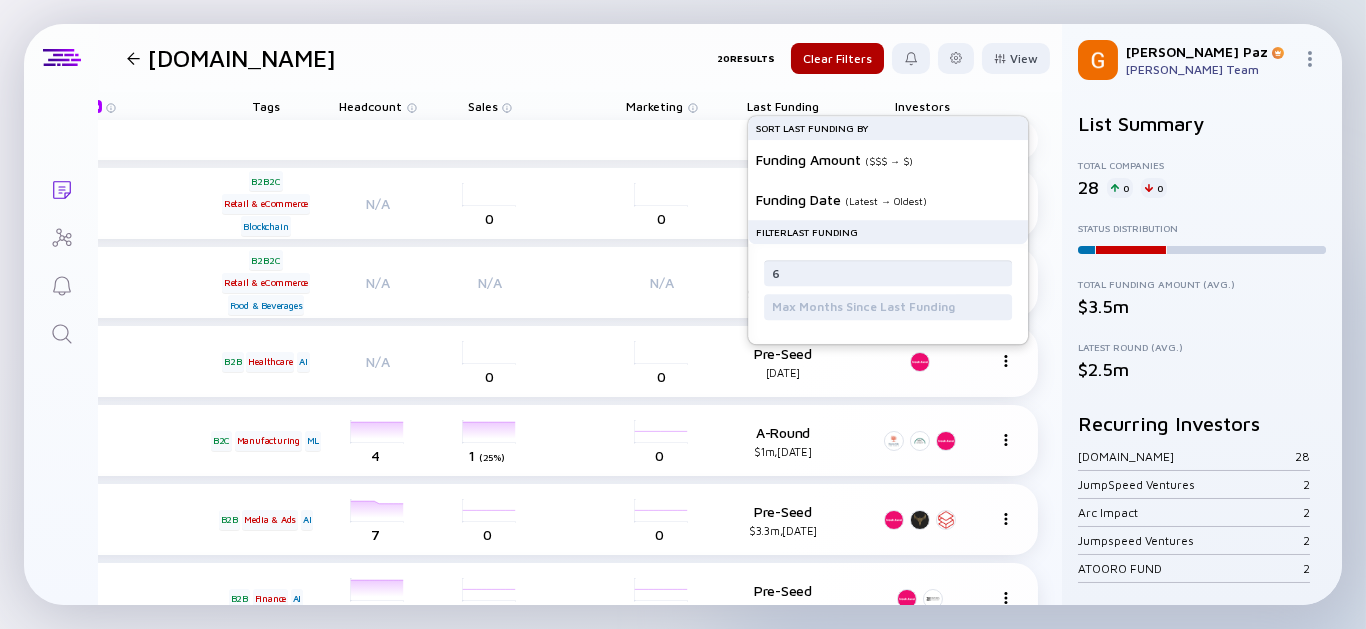 type on "6" 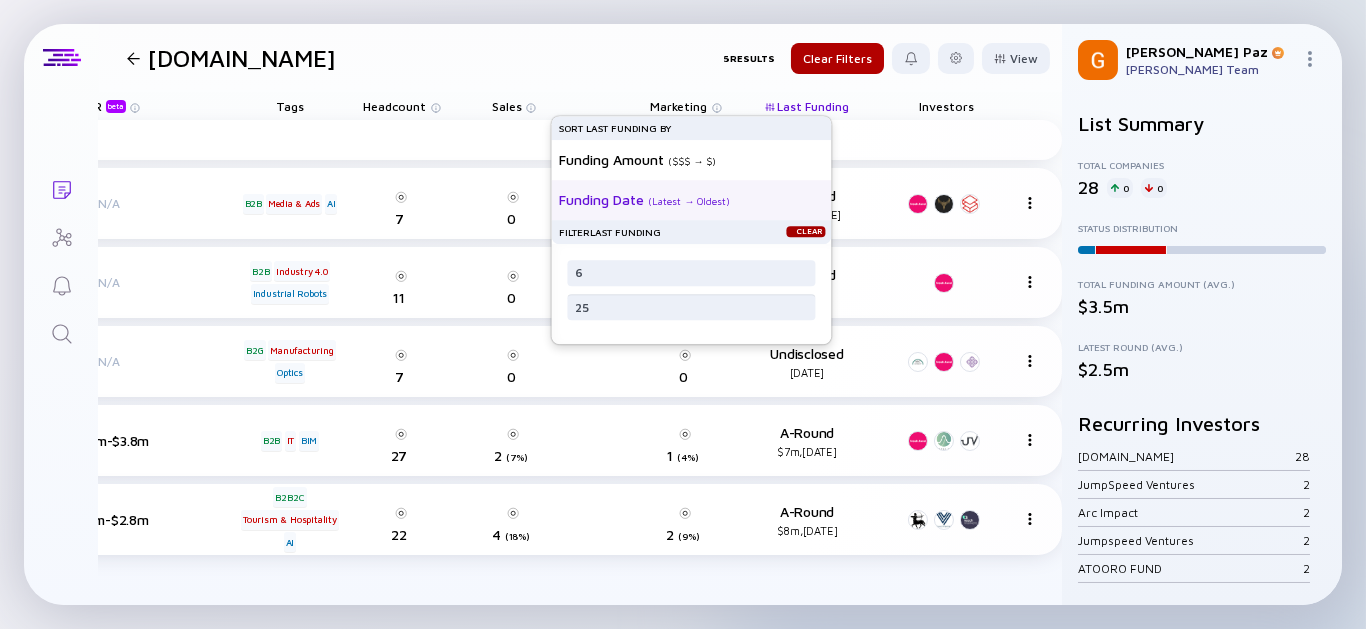 scroll, scrollTop: 0, scrollLeft: 878, axis: horizontal 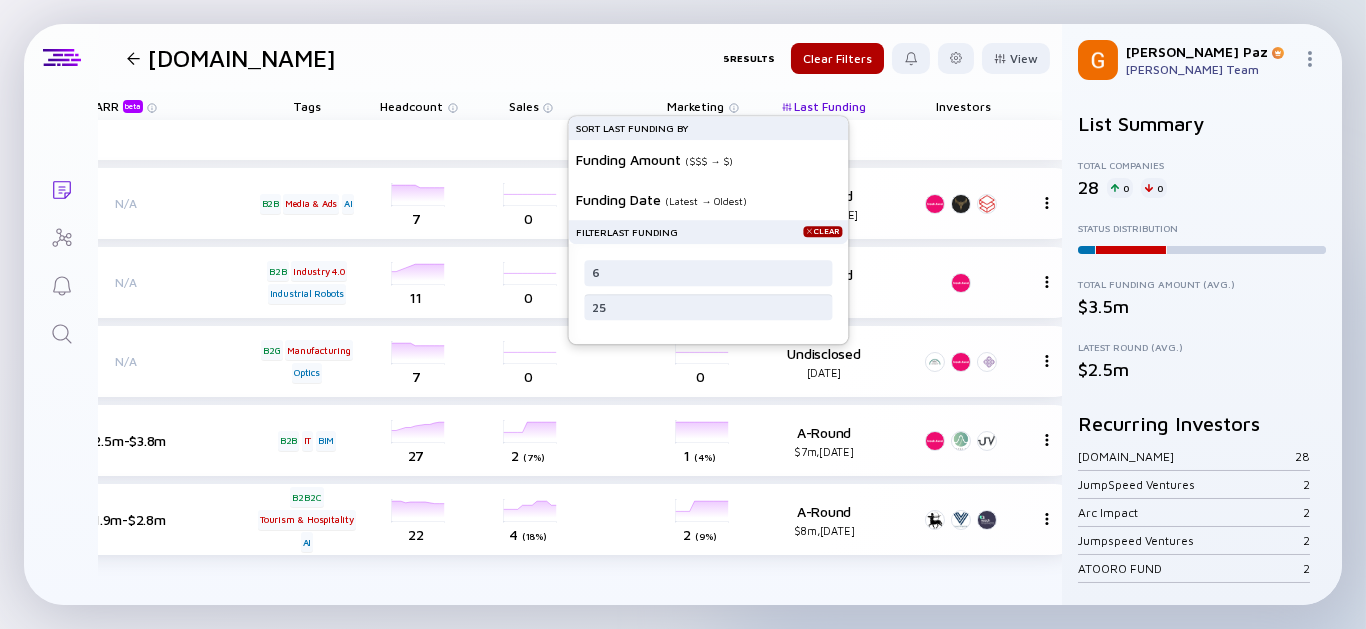 type on "25" 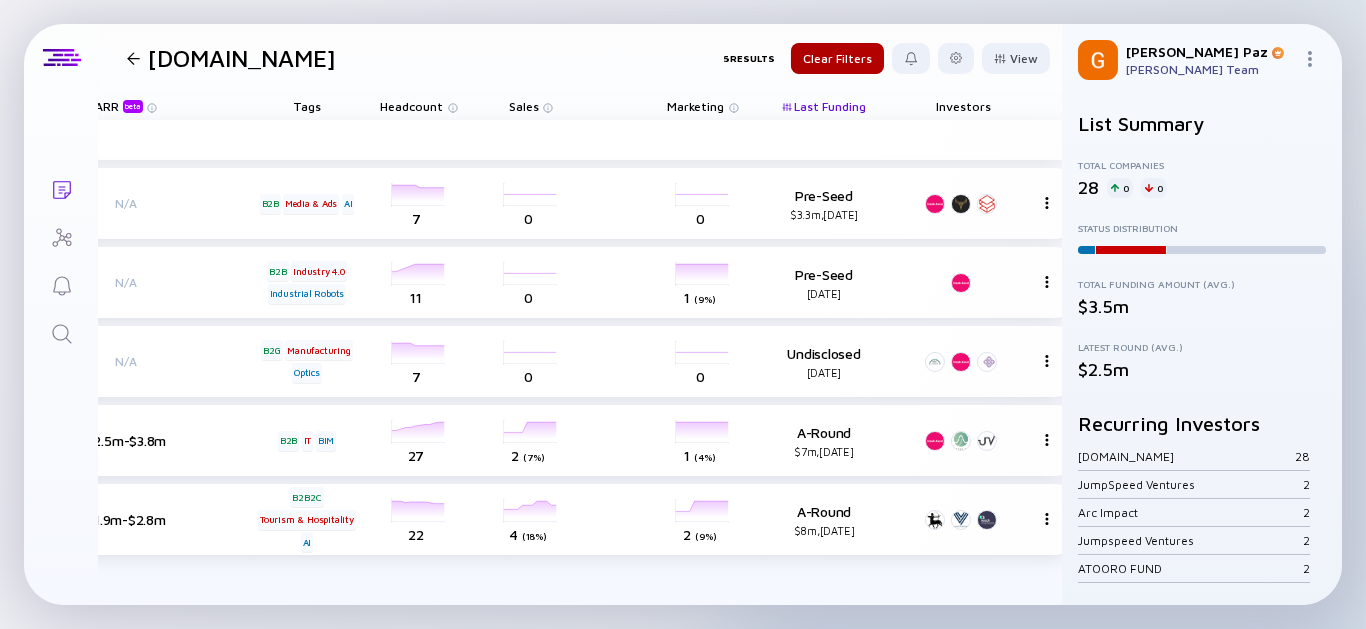 click on "fresh.fund 5  Results Clear Filters View" at bounding box center [580, 58] 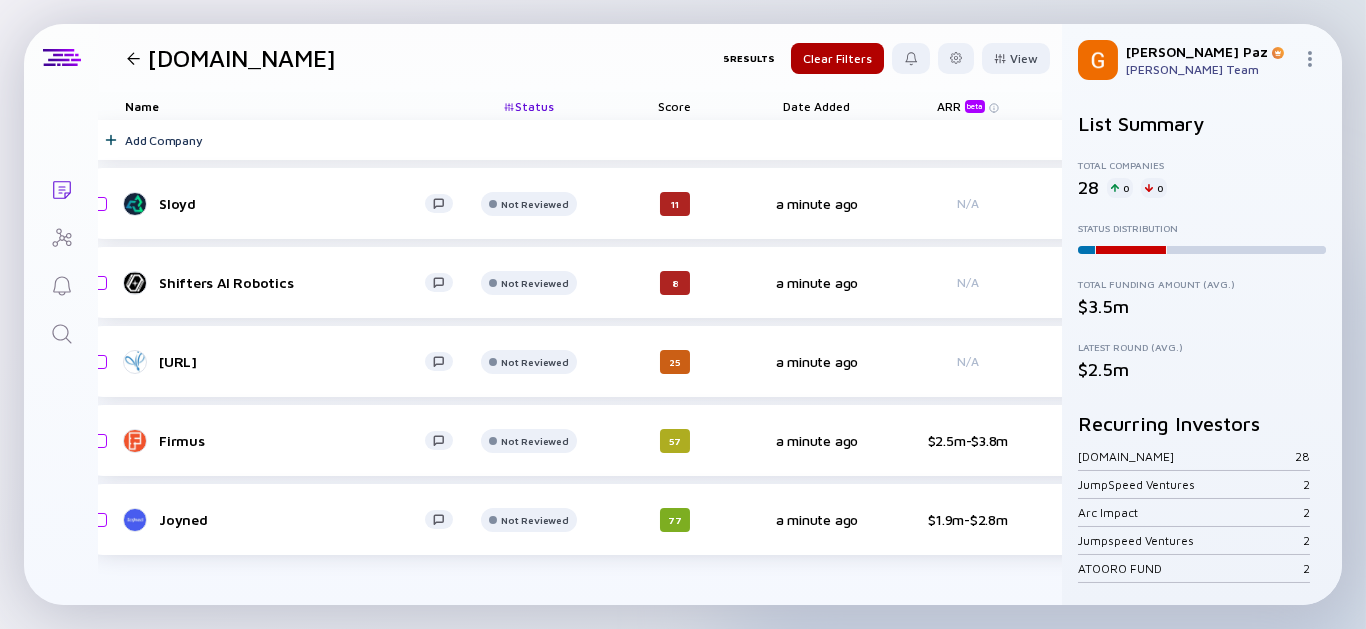 scroll, scrollTop: 0, scrollLeft: 0, axis: both 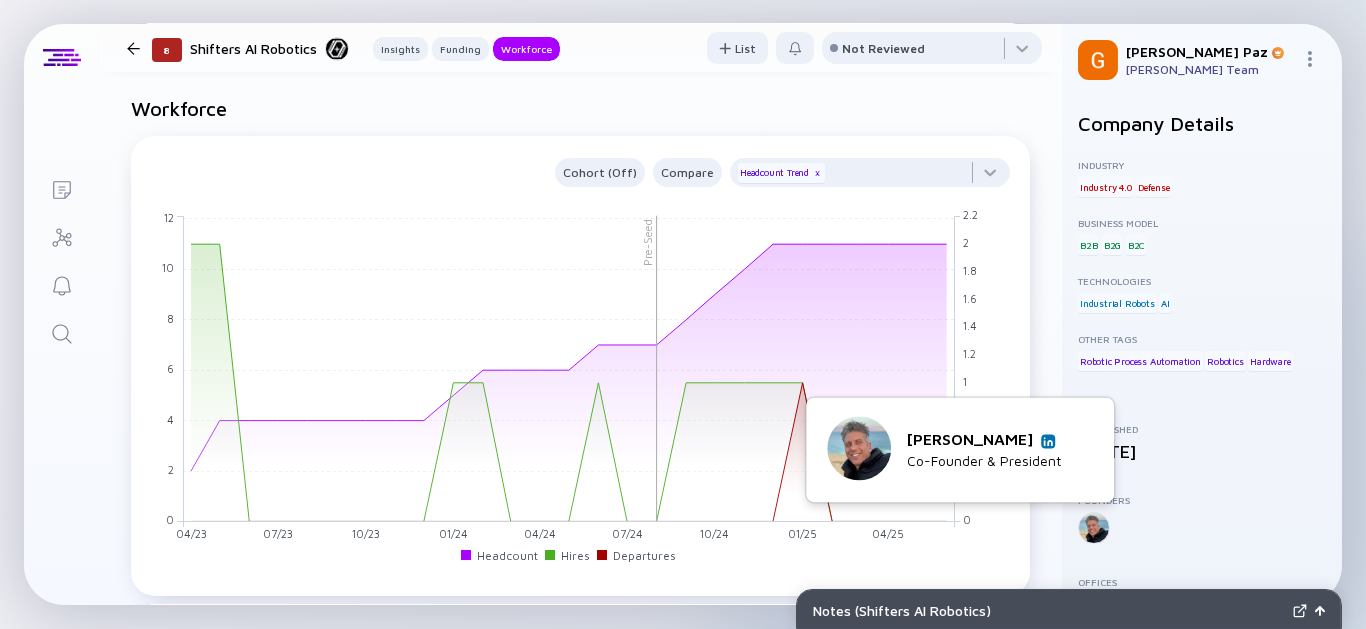 click at bounding box center [1048, 441] 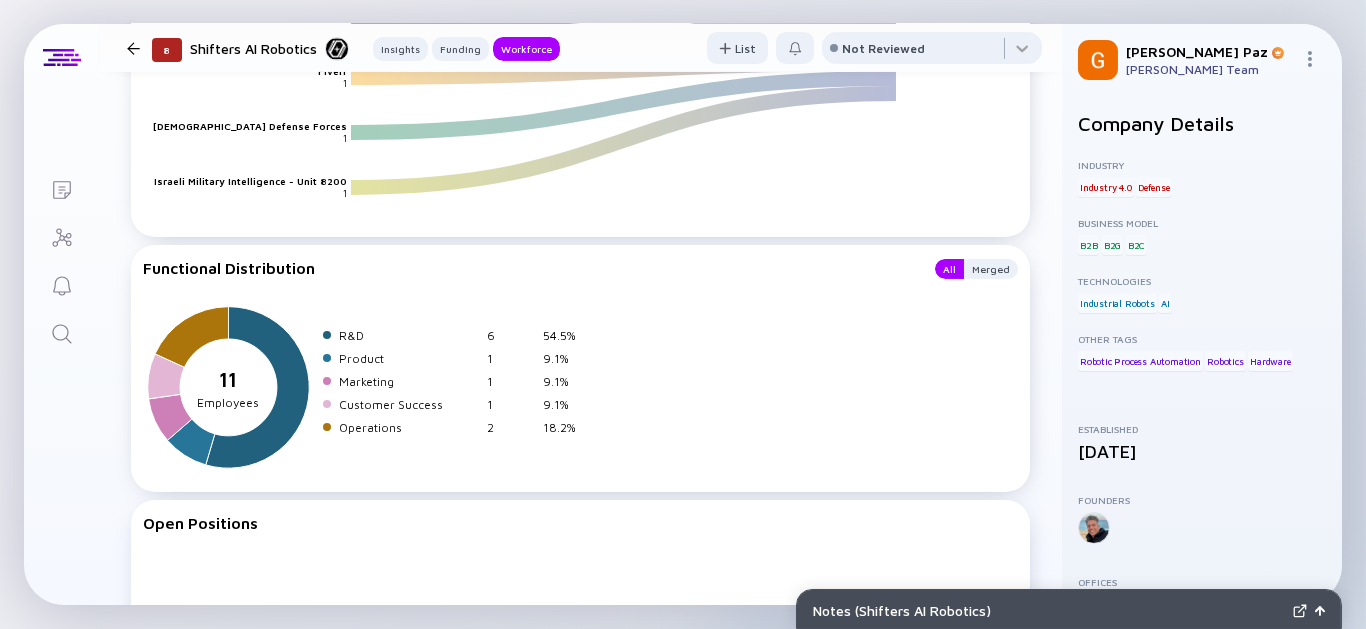 scroll, scrollTop: 1865, scrollLeft: 0, axis: vertical 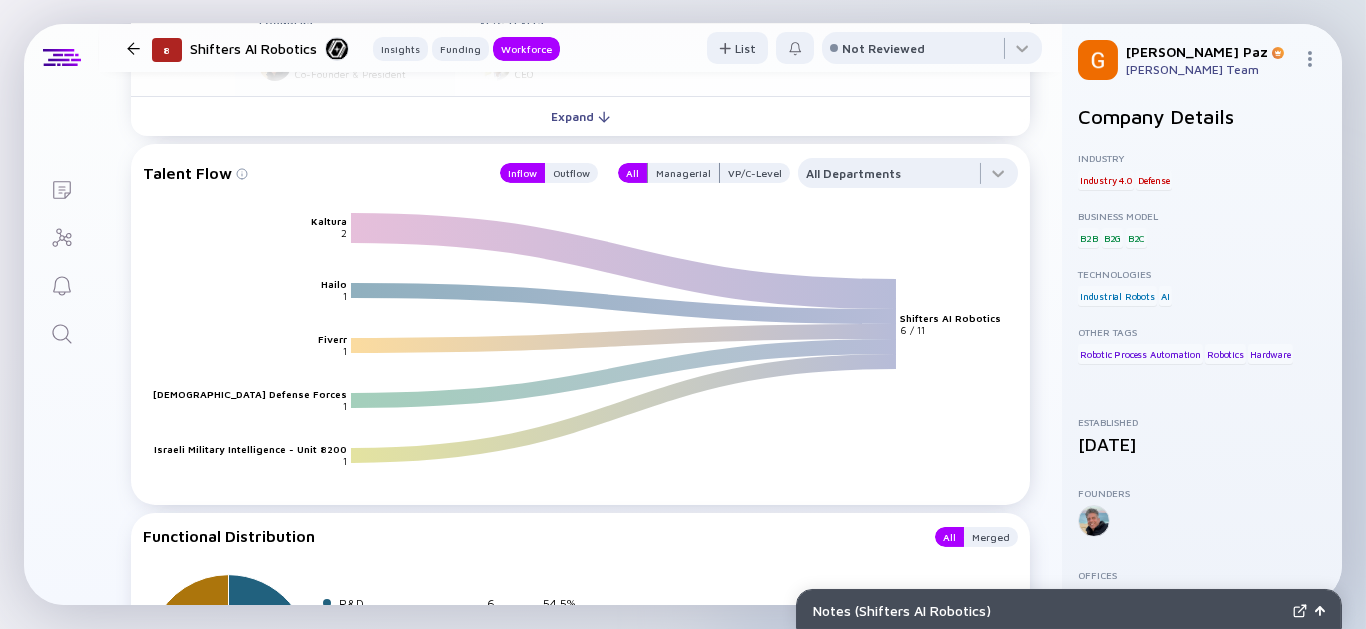 click at bounding box center [1094, 521] 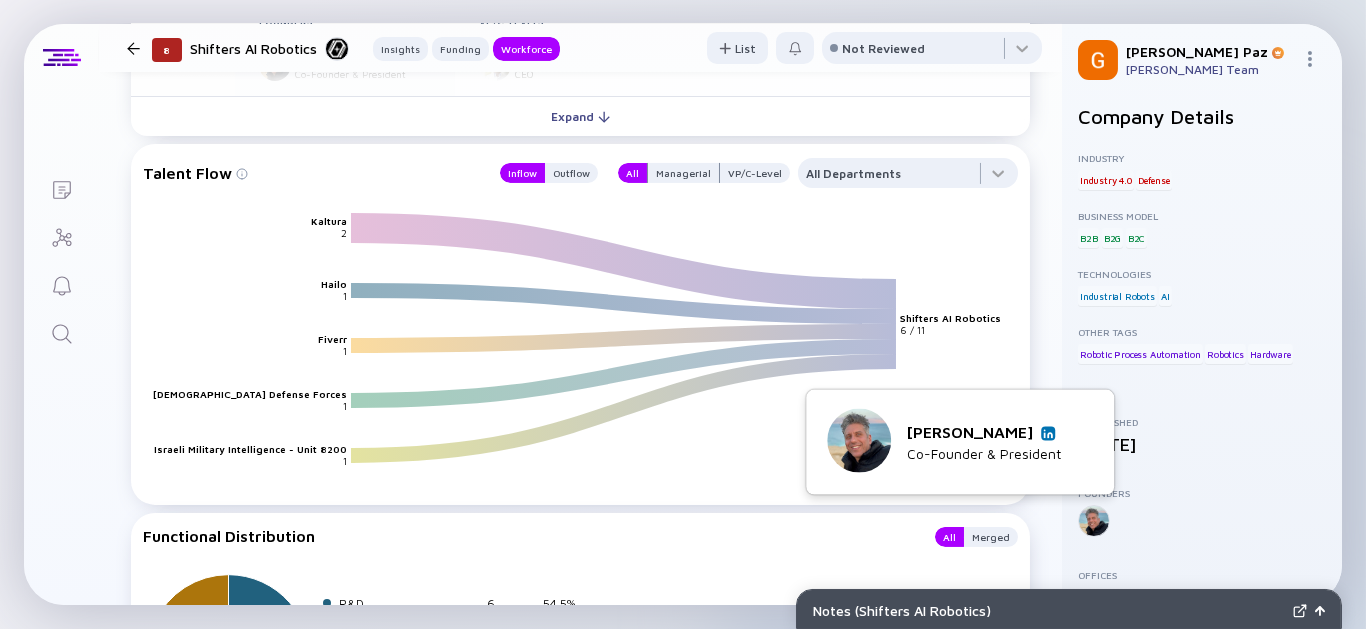 click at bounding box center [1048, 433] 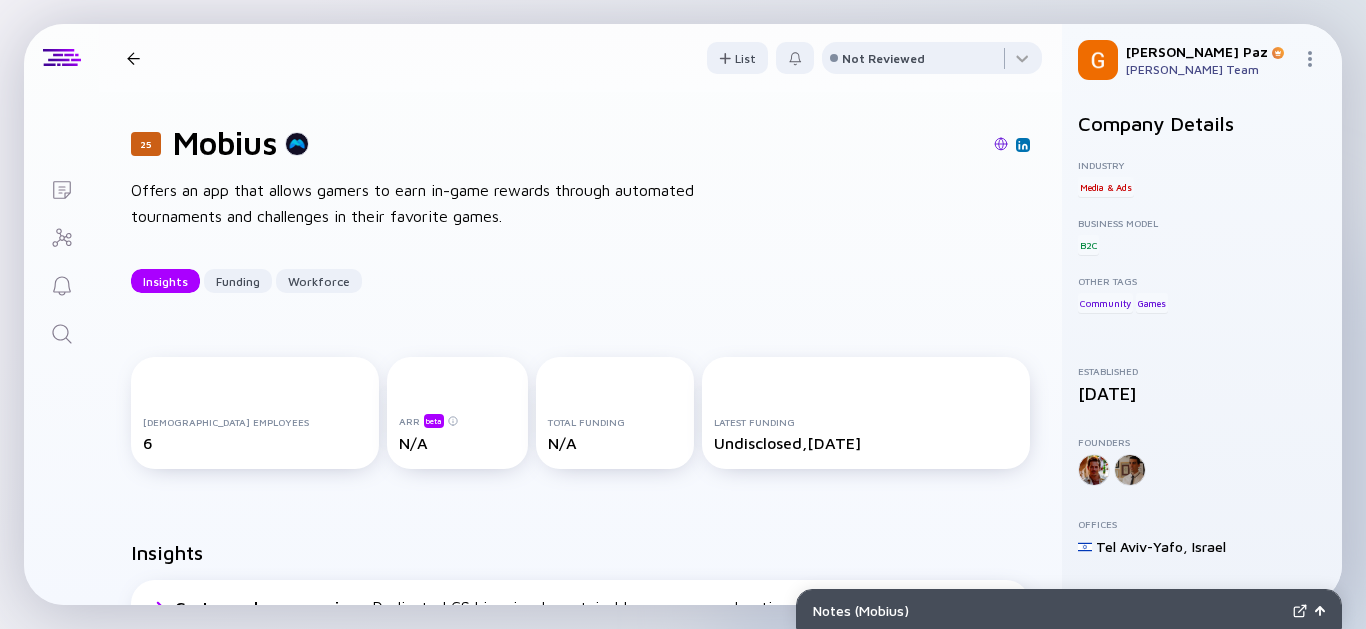 scroll, scrollTop: 0, scrollLeft: 0, axis: both 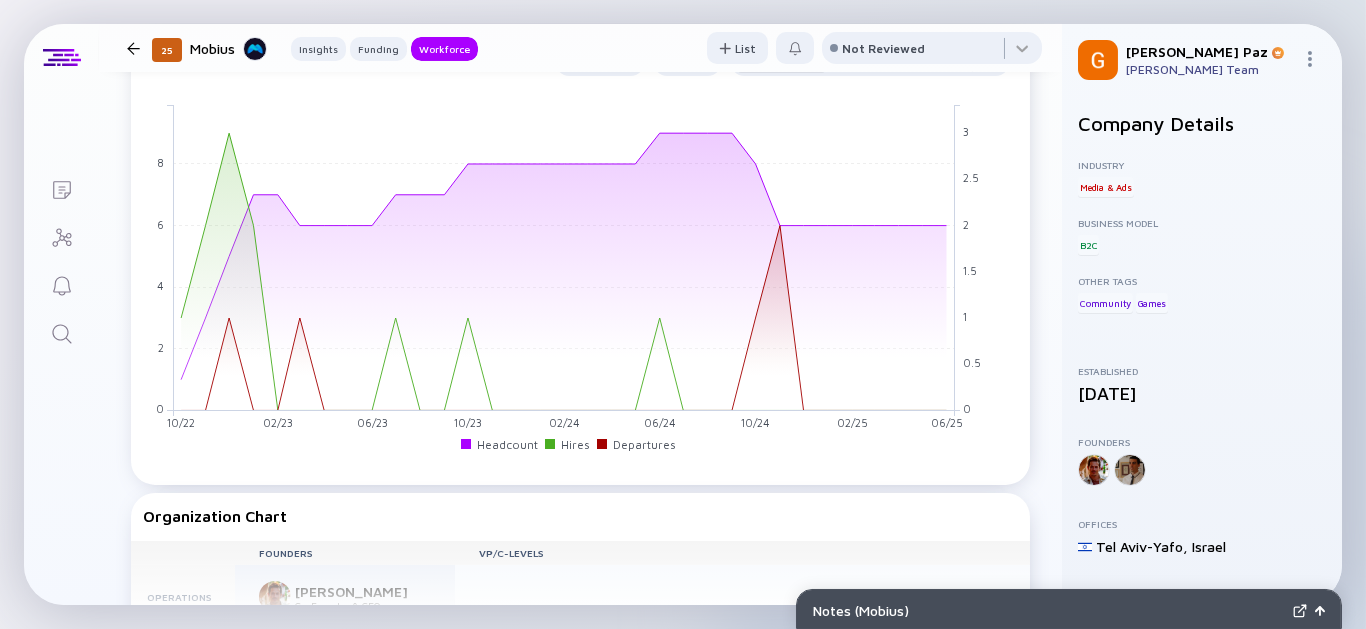 click on "25 Mobius Insights Funding Workforce" at bounding box center (298, 48) 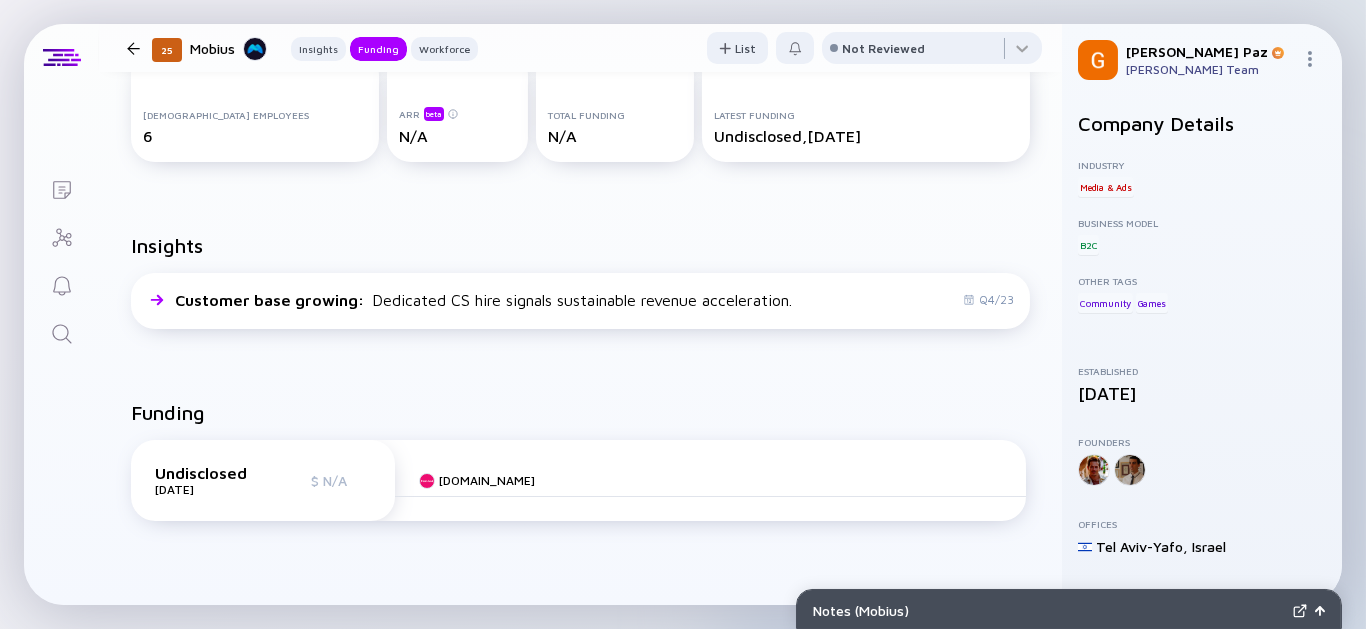 scroll, scrollTop: 0, scrollLeft: 0, axis: both 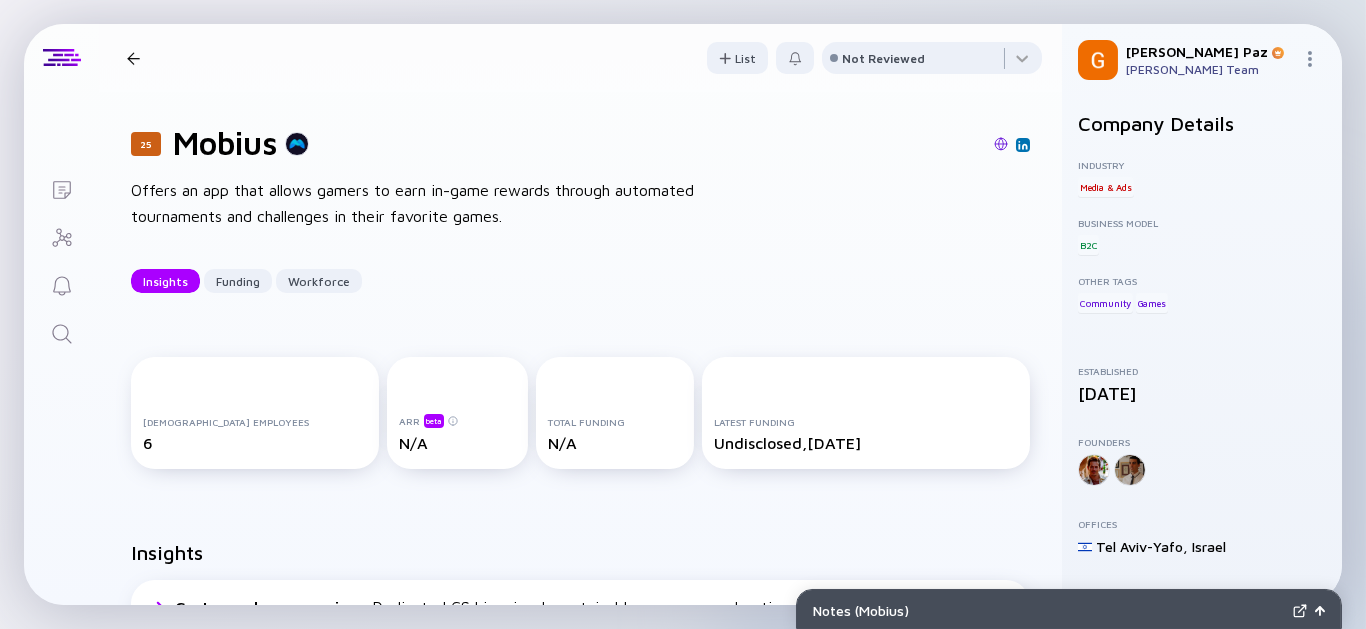 click at bounding box center (133, 58) 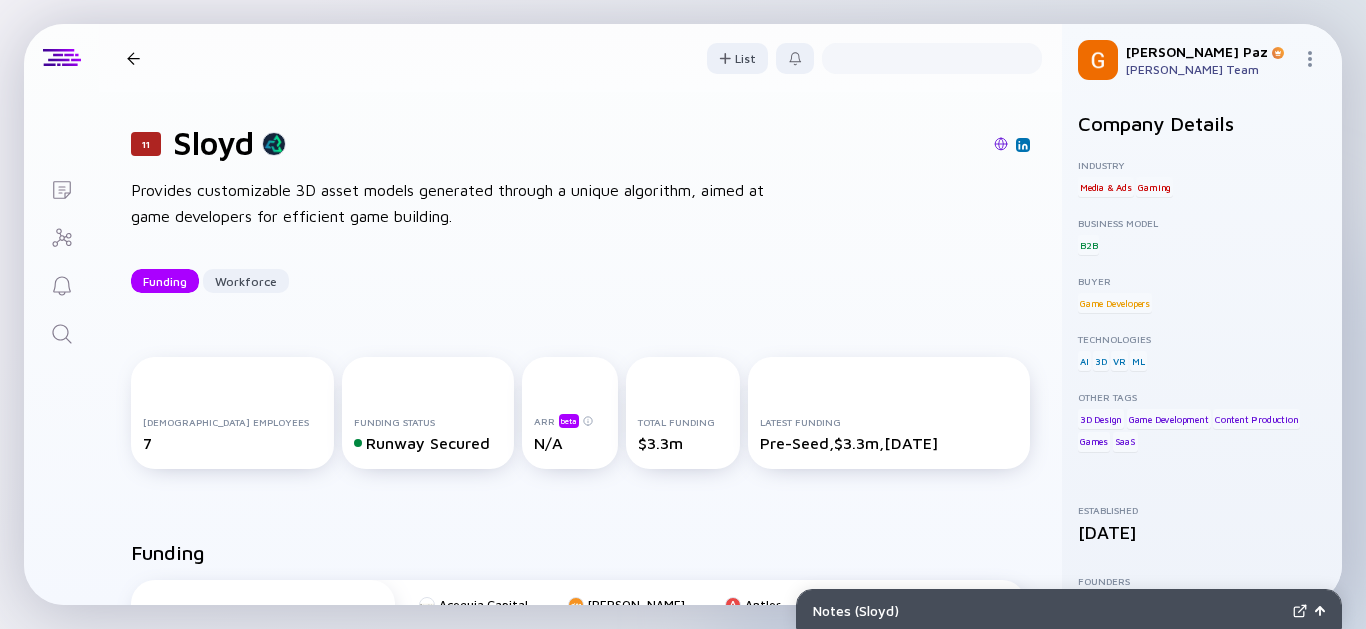 scroll, scrollTop: 0, scrollLeft: 0, axis: both 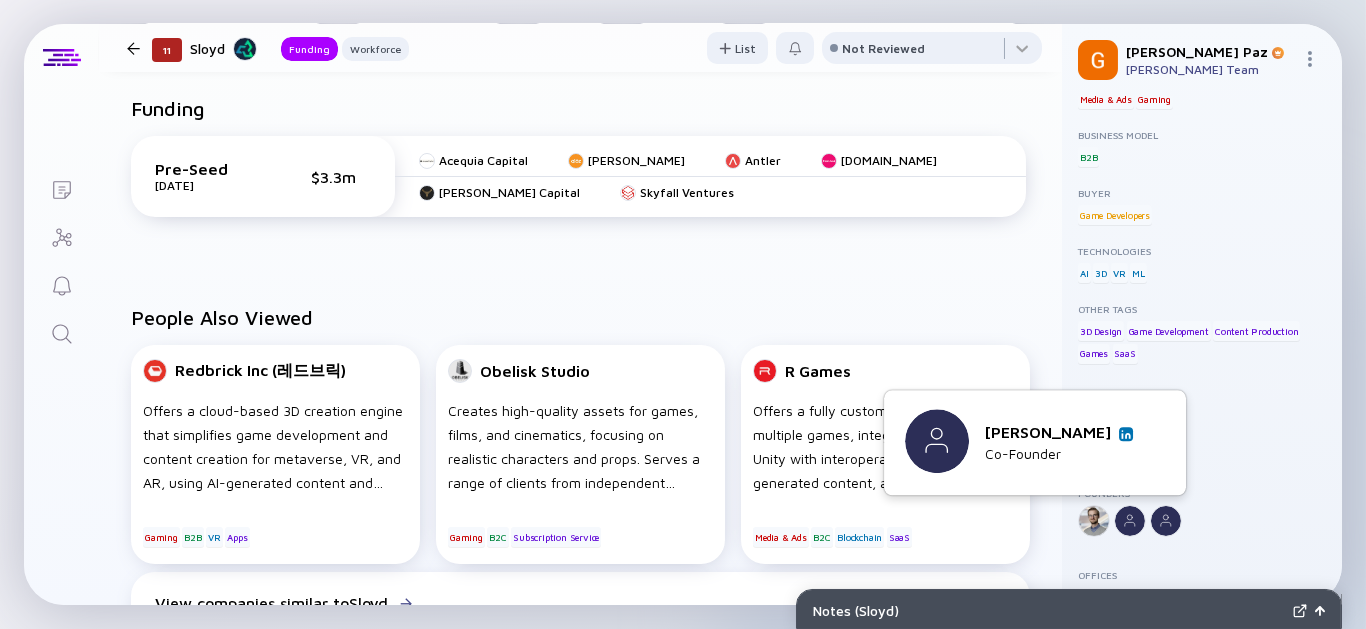 click at bounding box center (1126, 434) 